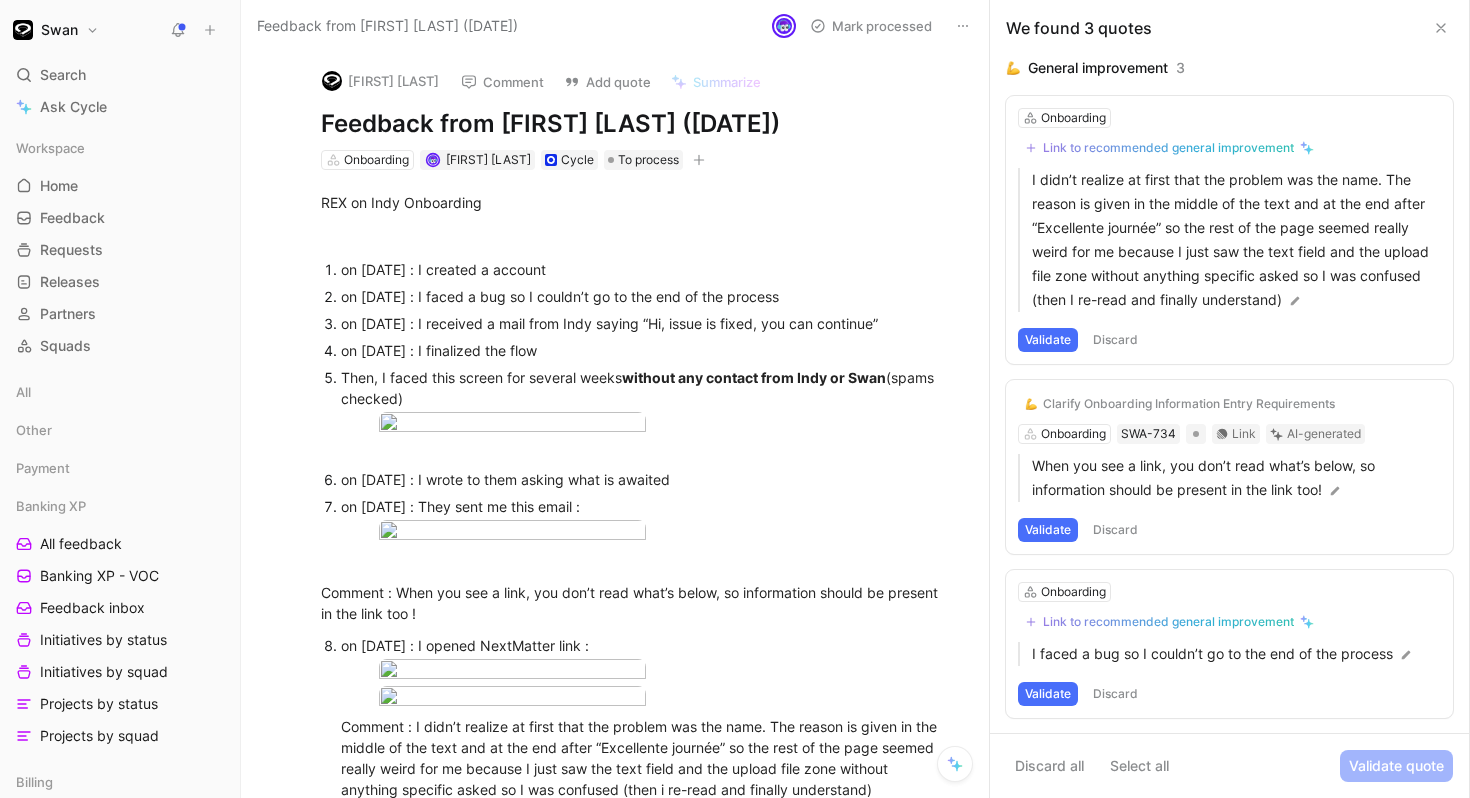 scroll, scrollTop: 0, scrollLeft: 0, axis: both 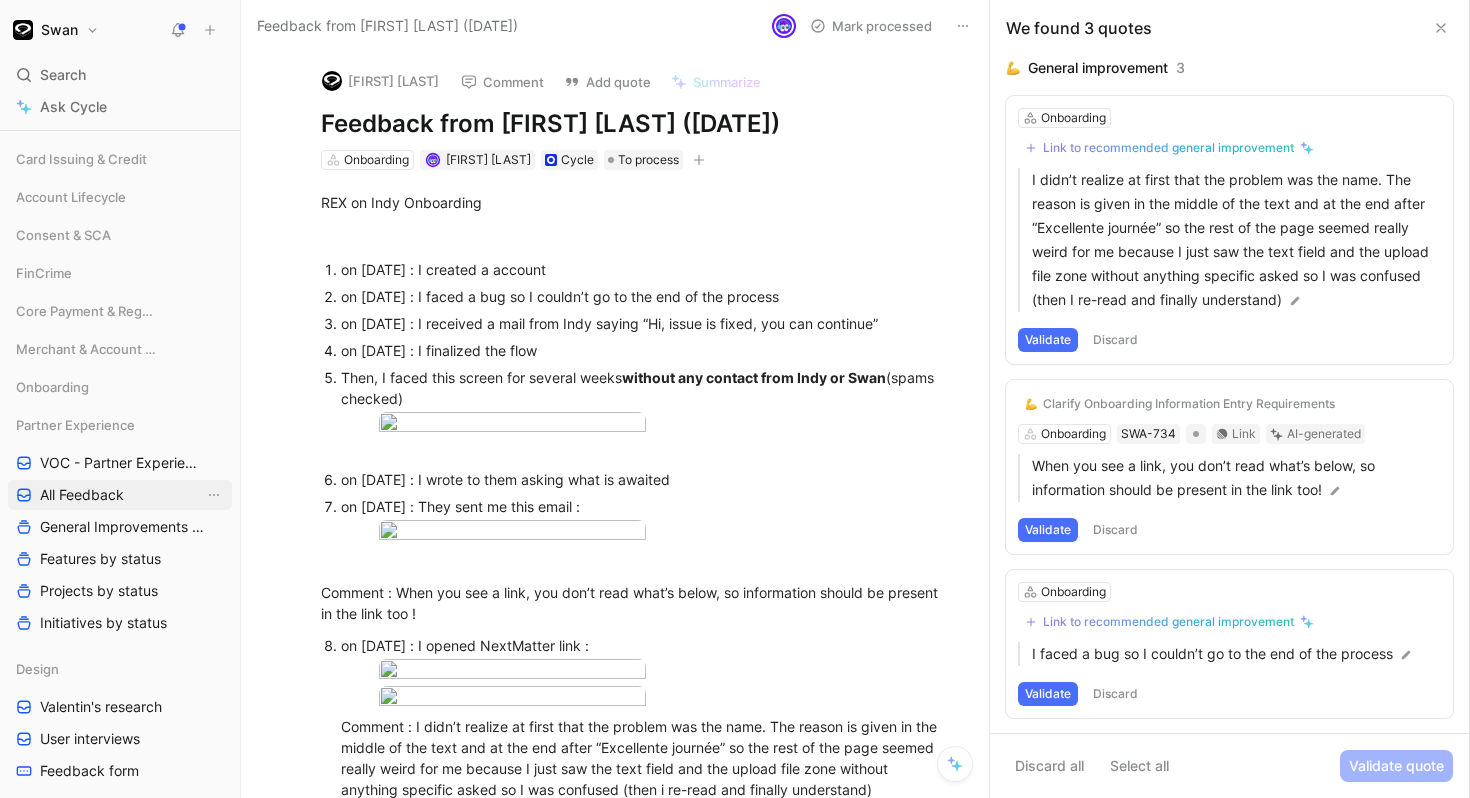 click on "All Feedback" at bounding box center (82, 495) 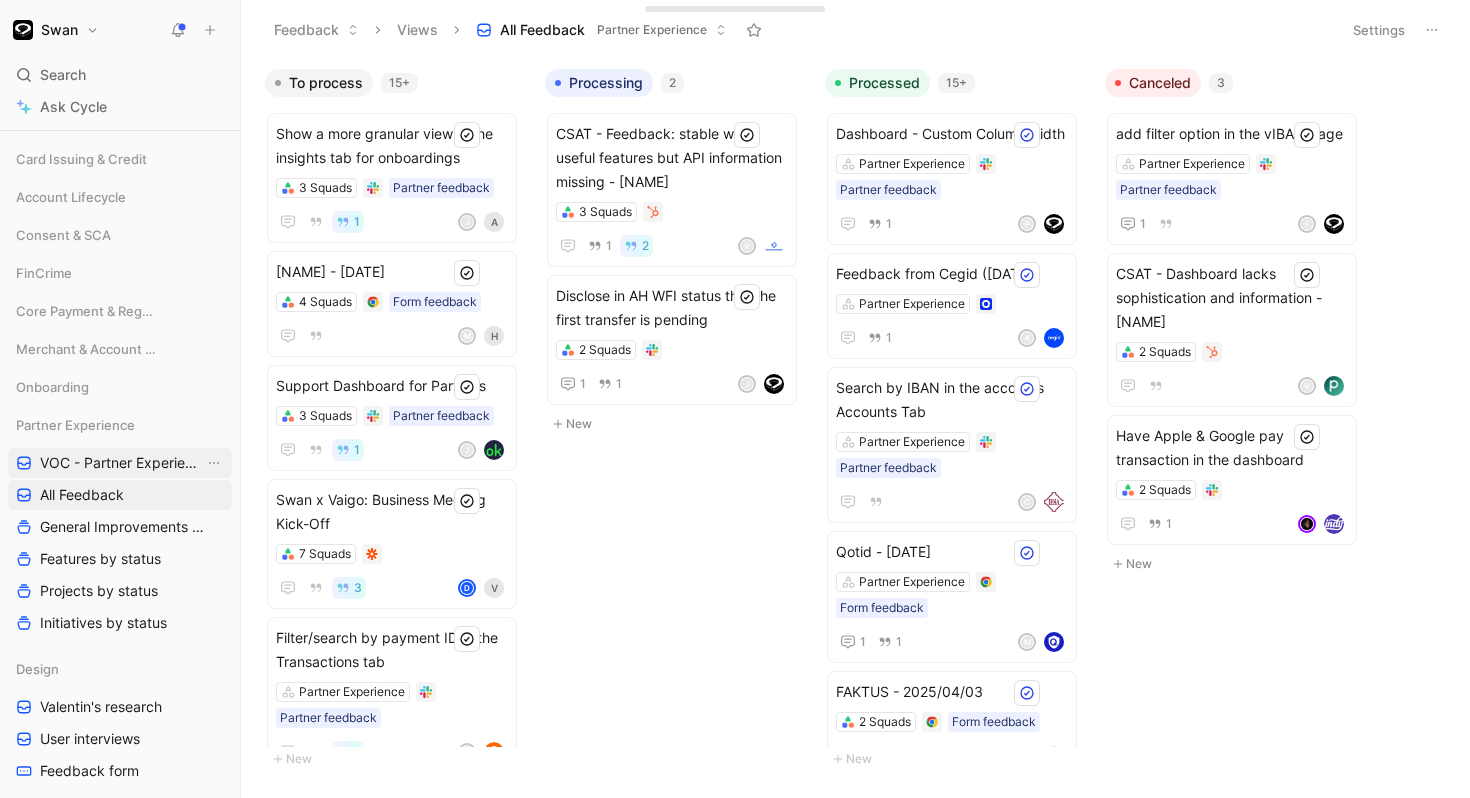 click on "VOC - Partner Experience" at bounding box center (122, 463) 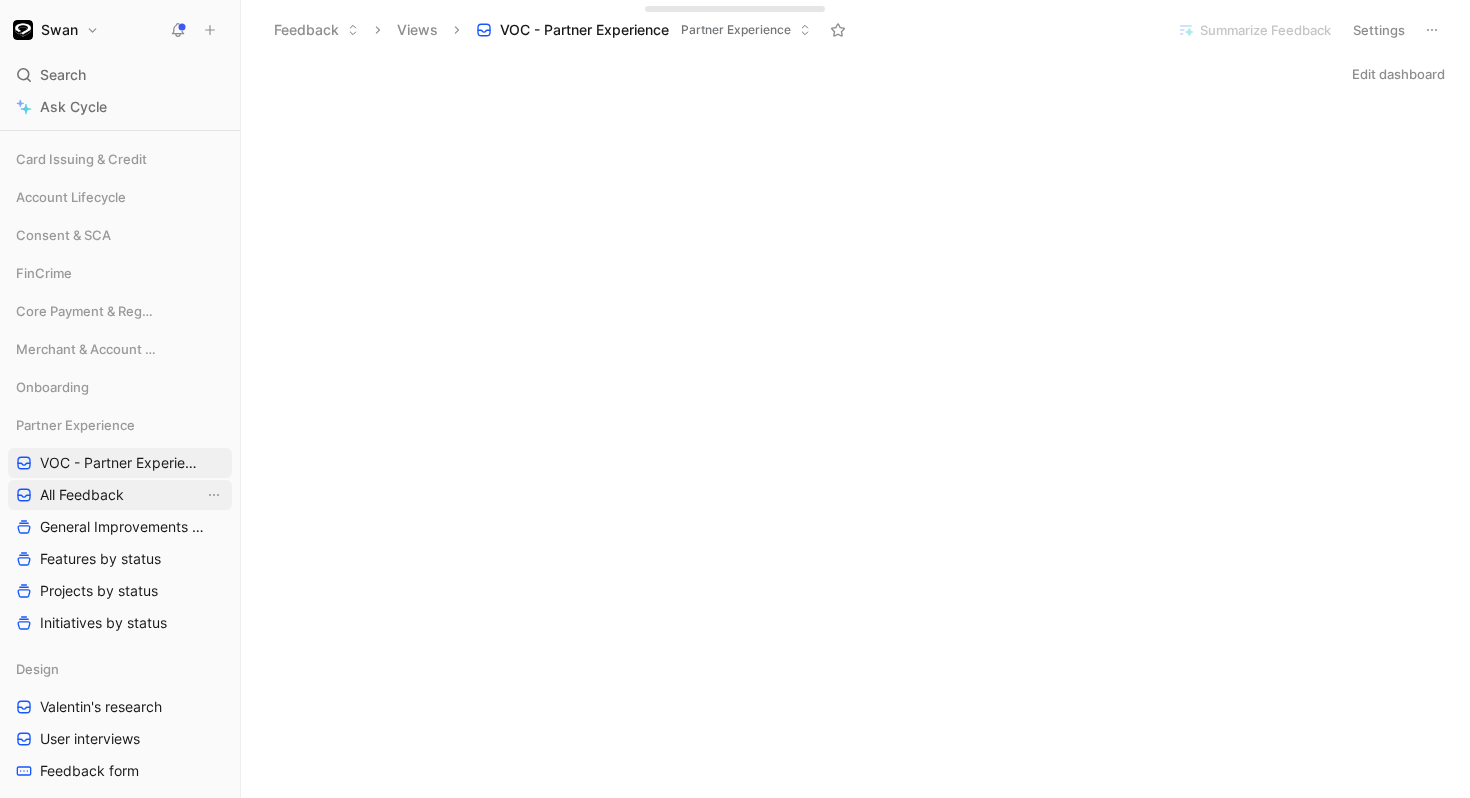 click on "All Feedback" at bounding box center [82, 495] 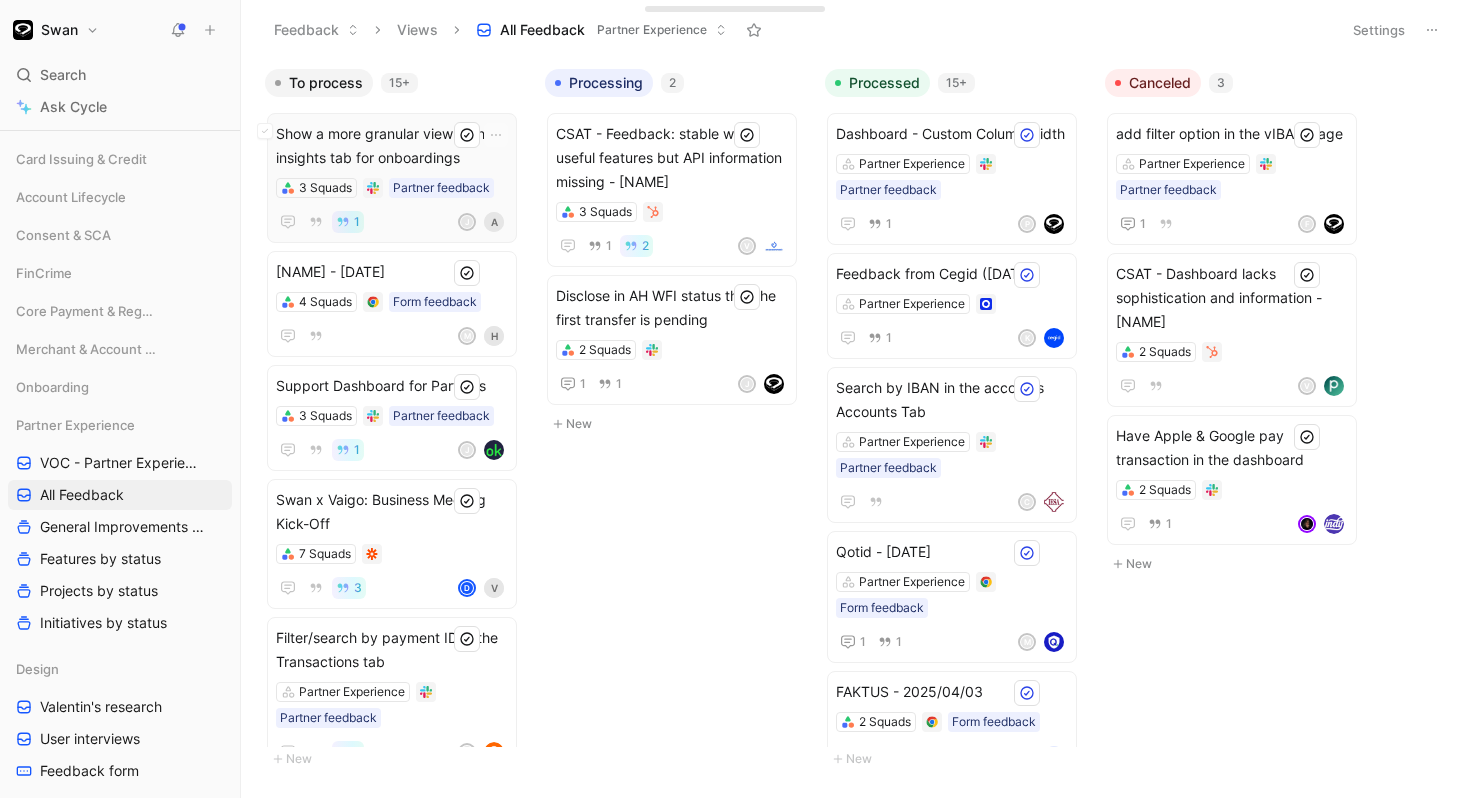click on "Show a more granular view in the insights tab for onboardings" at bounding box center (392, 146) 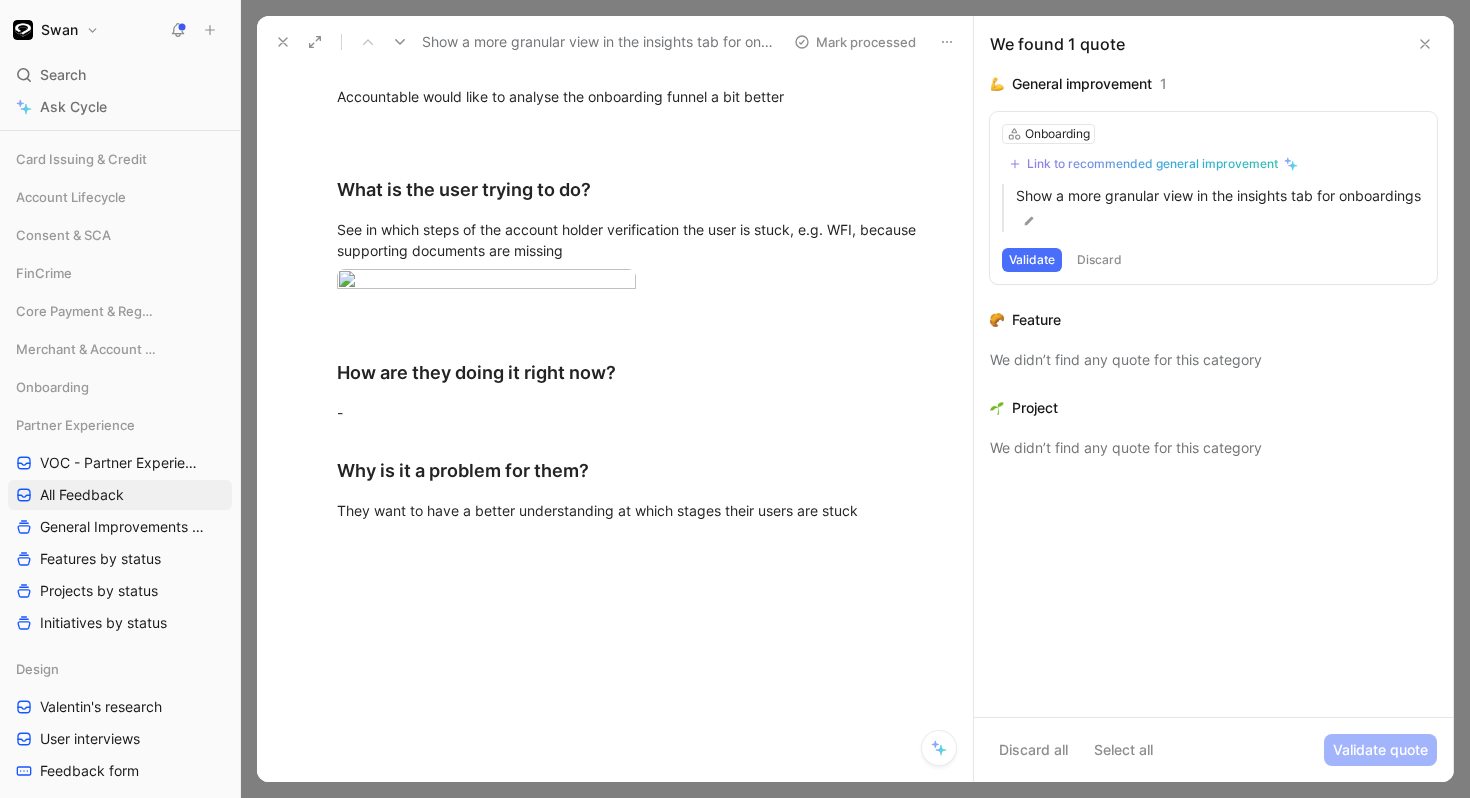 scroll, scrollTop: 0, scrollLeft: 0, axis: both 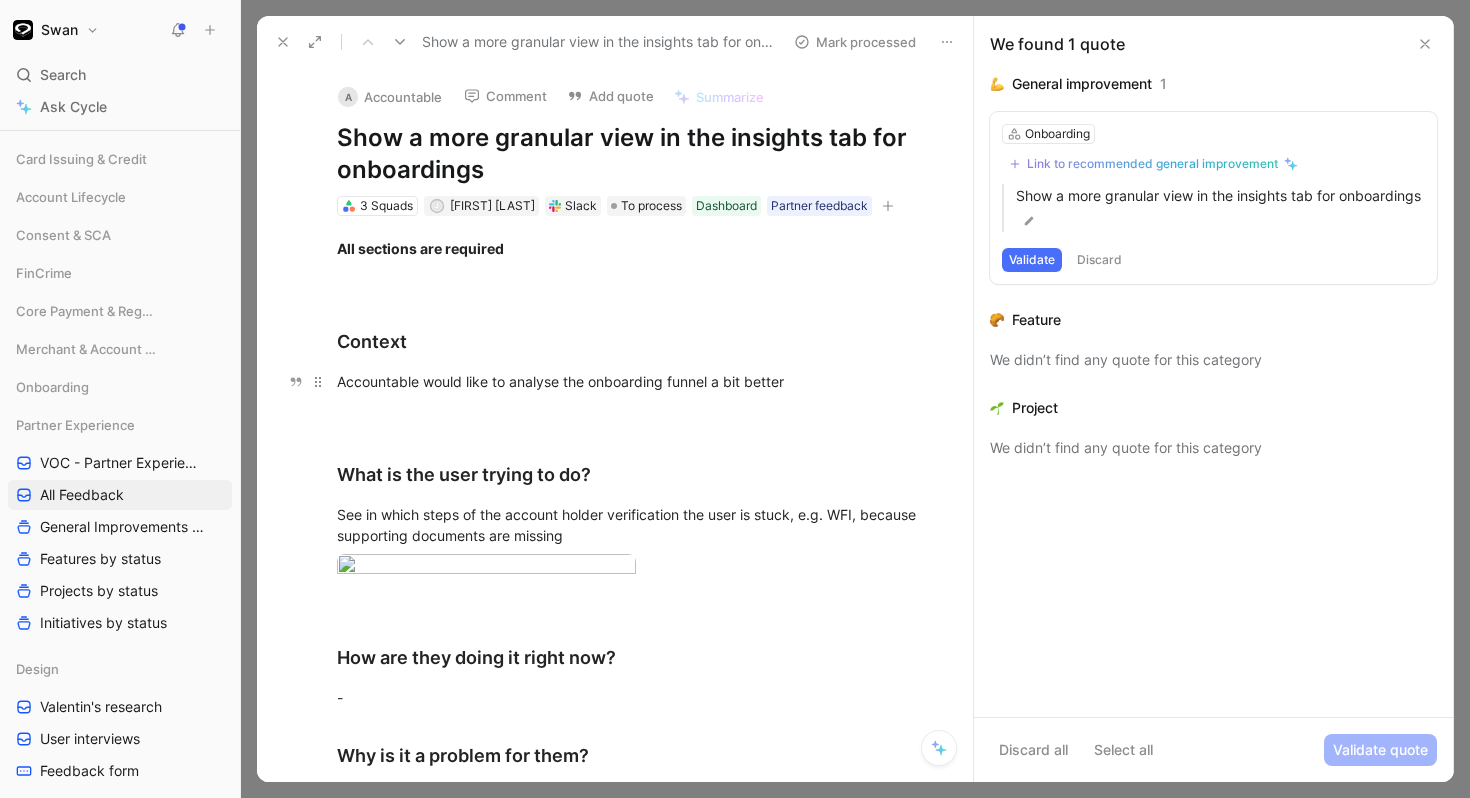 click on "Accountable would like to analyse the onboarding funnel a bit better" at bounding box center (636, 381) 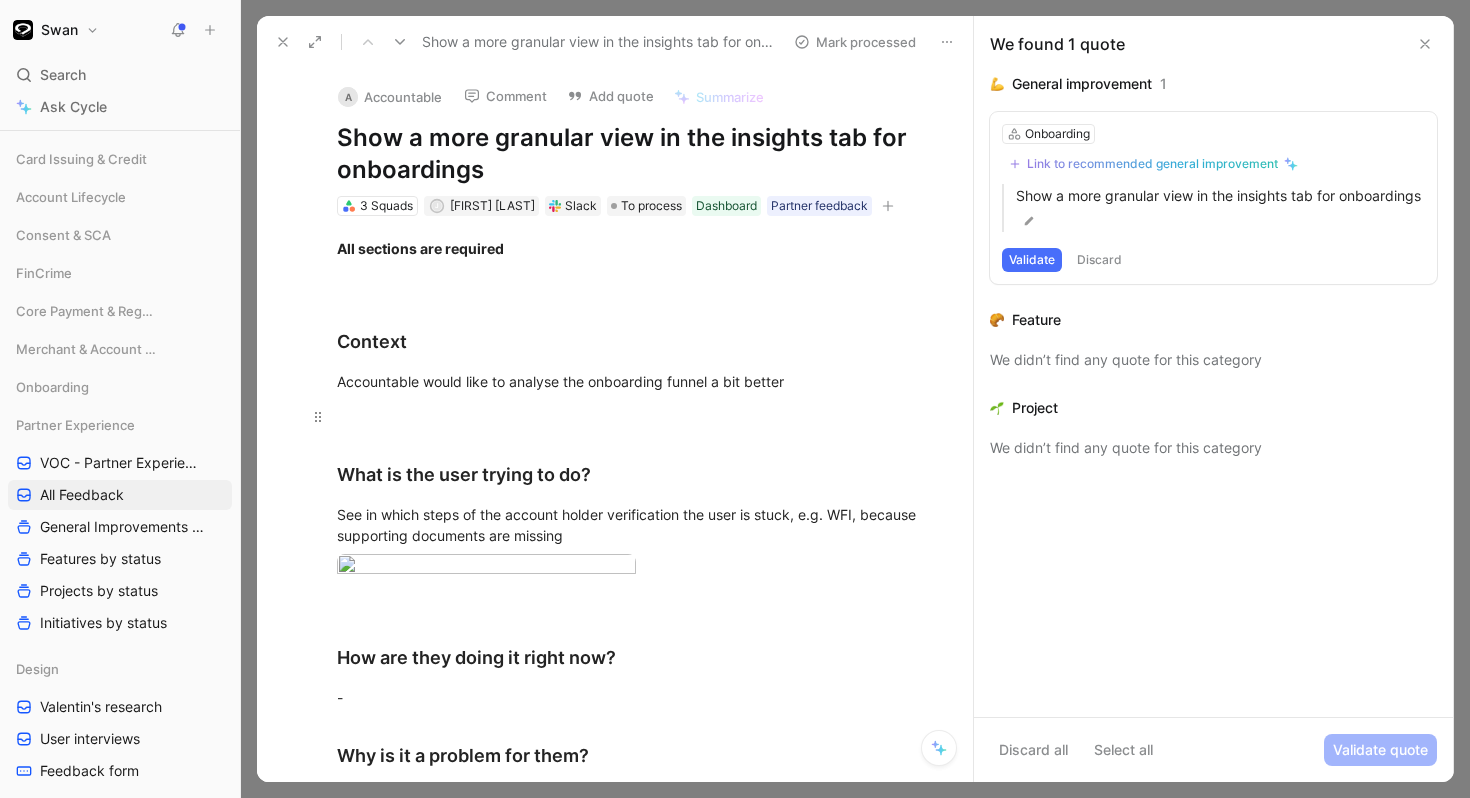 click at bounding box center [636, 416] 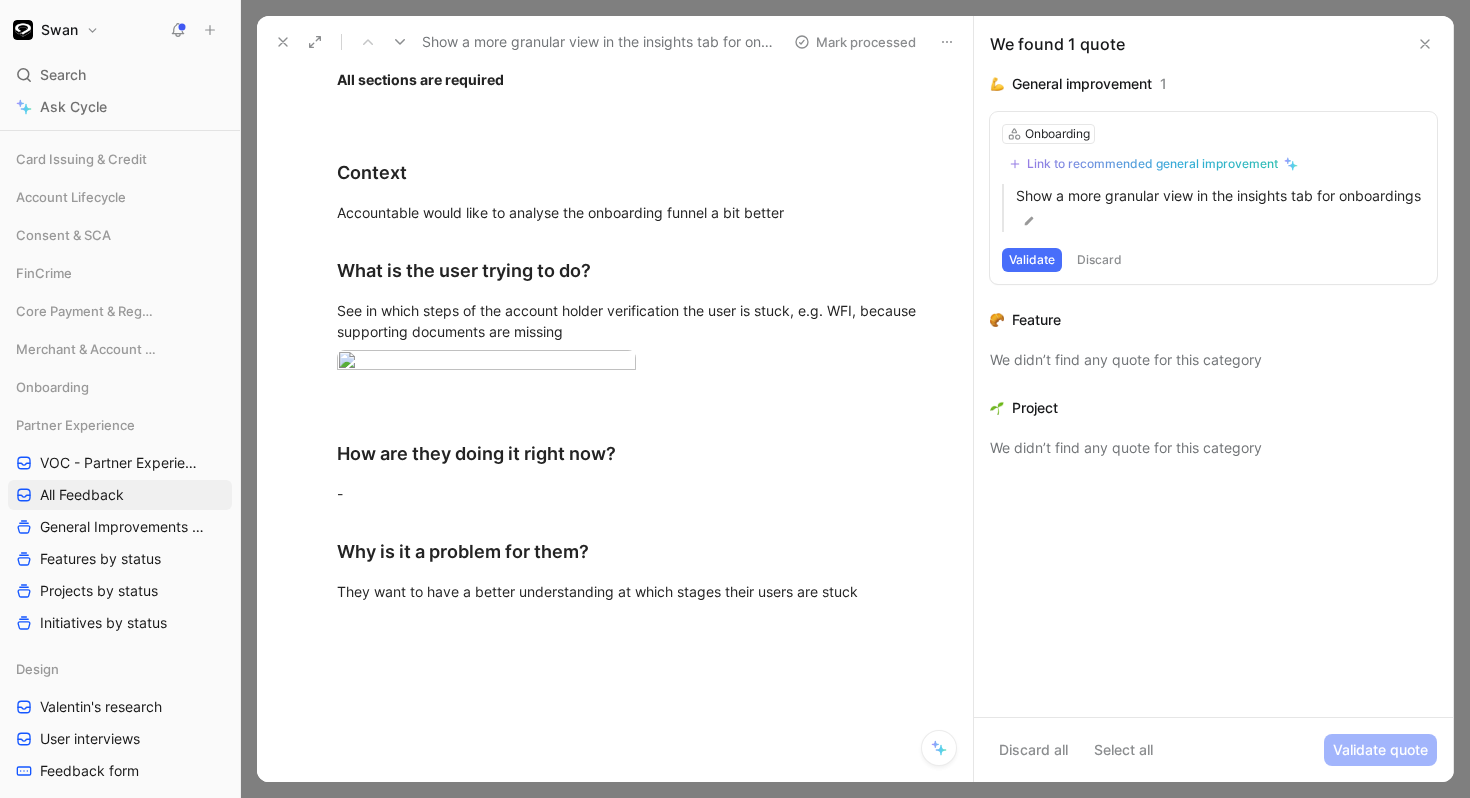 scroll, scrollTop: 173, scrollLeft: 0, axis: vertical 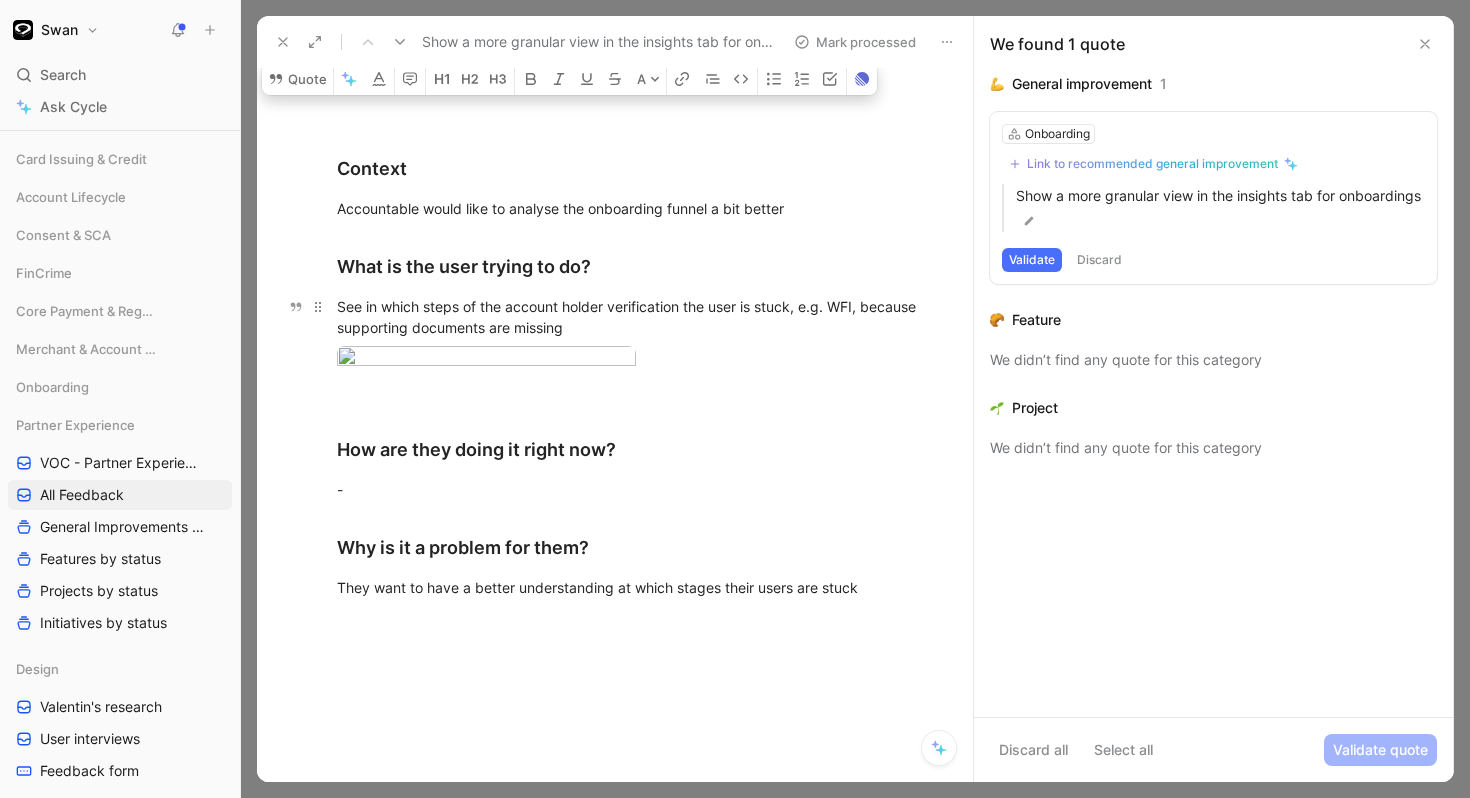 drag, startPoint x: 415, startPoint y: 306, endPoint x: 538, endPoint y: 329, distance: 125.13193 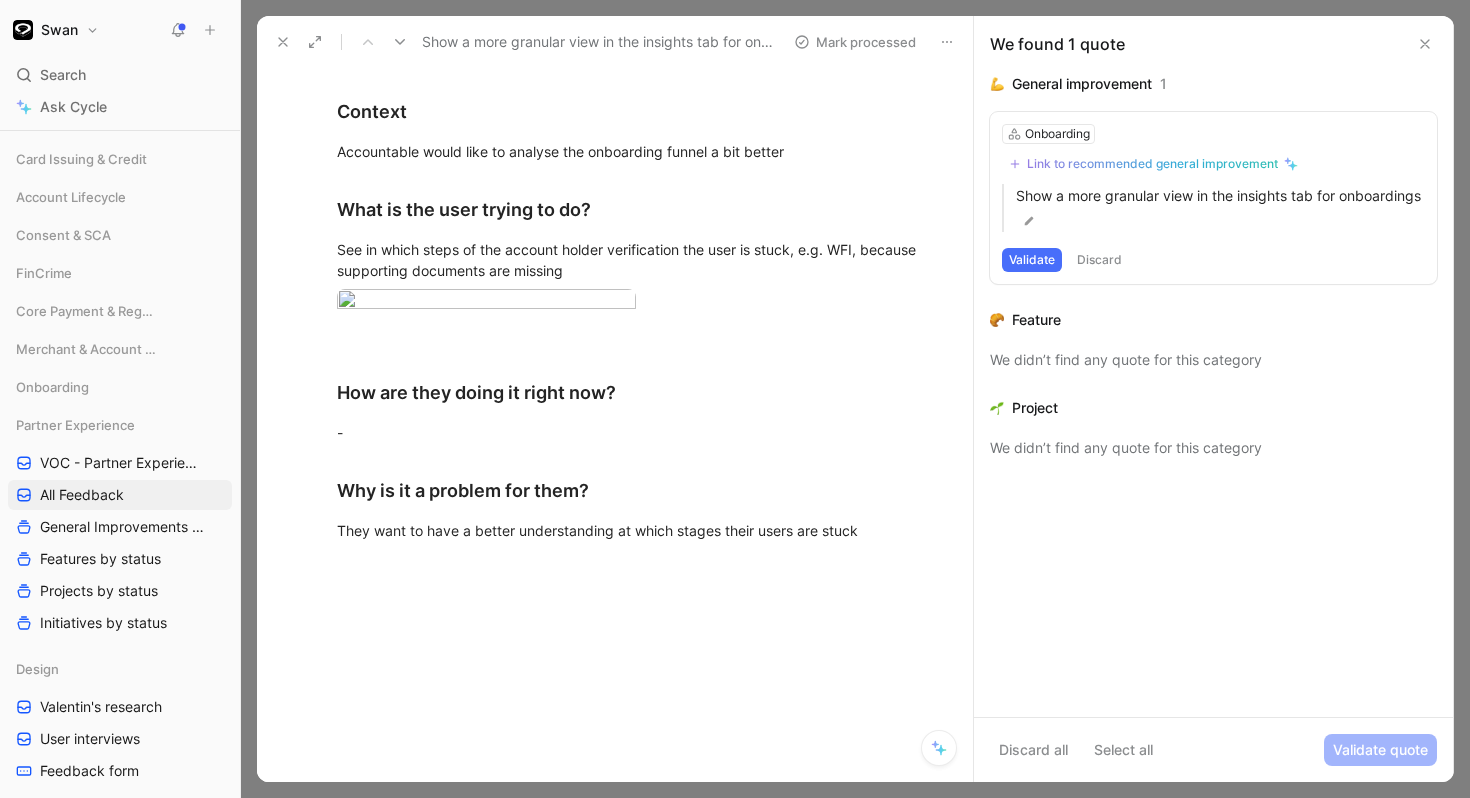 scroll, scrollTop: 258, scrollLeft: 0, axis: vertical 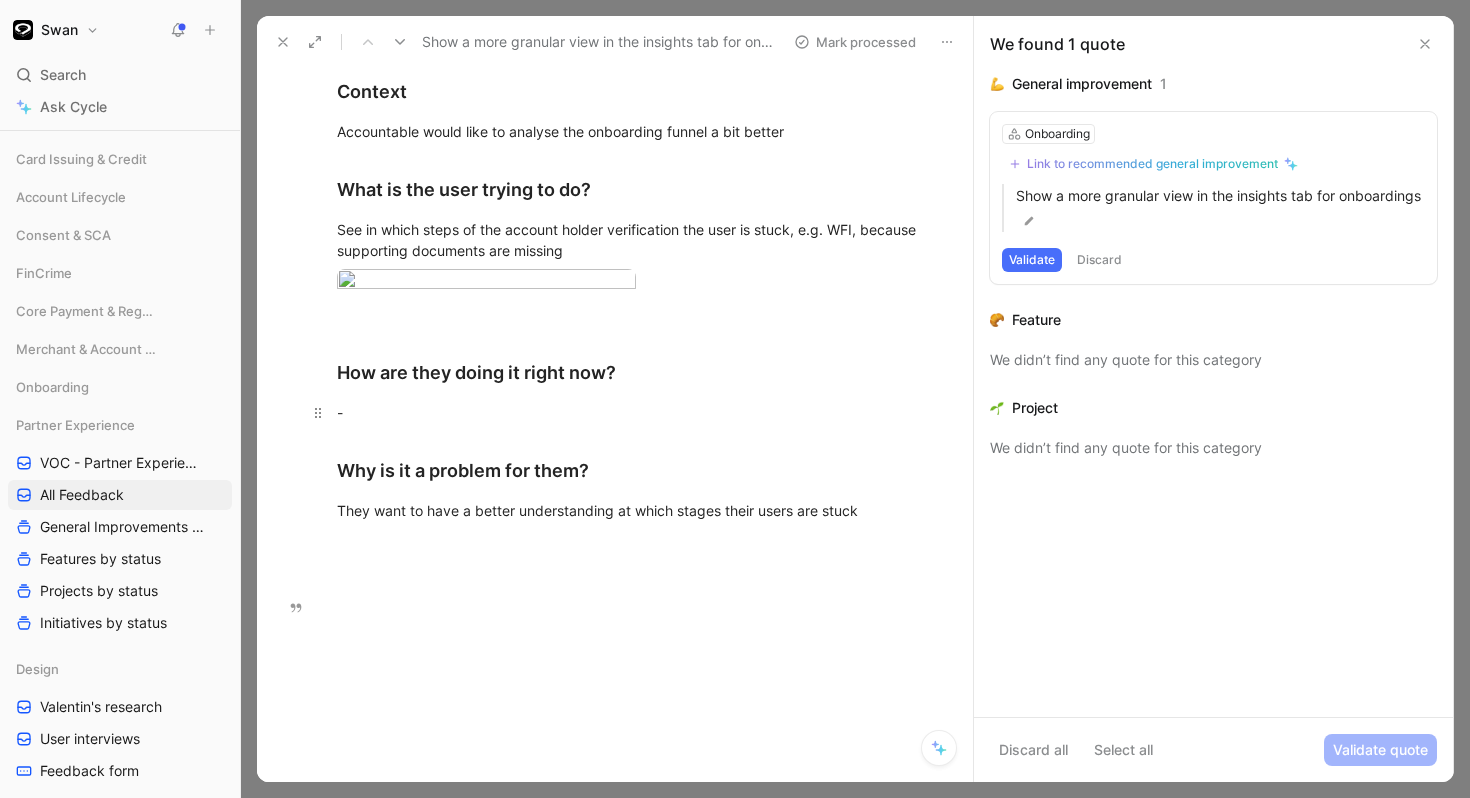 click on "-" at bounding box center [636, 412] 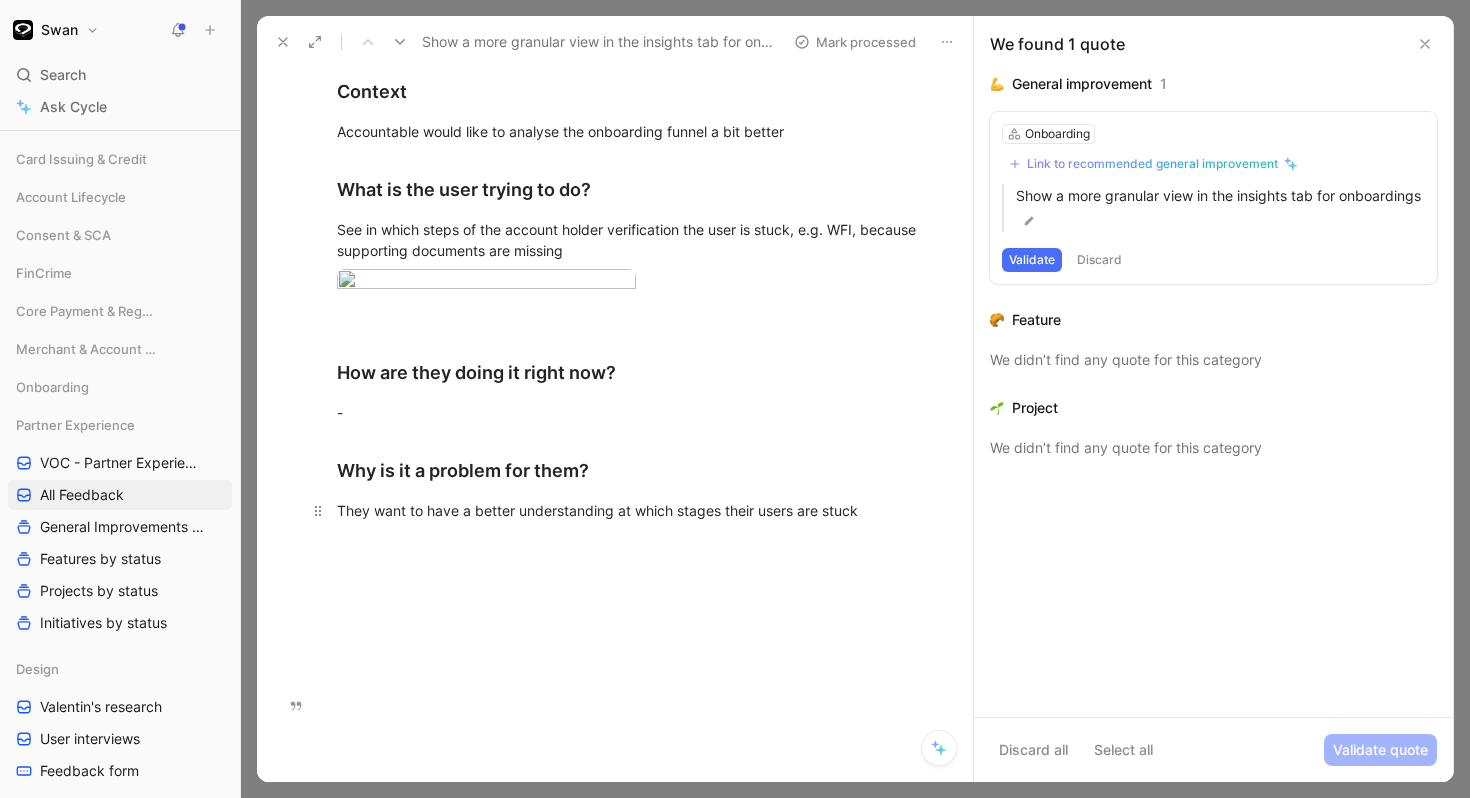 drag, startPoint x: 404, startPoint y: 686, endPoint x: 681, endPoint y: 686, distance: 277 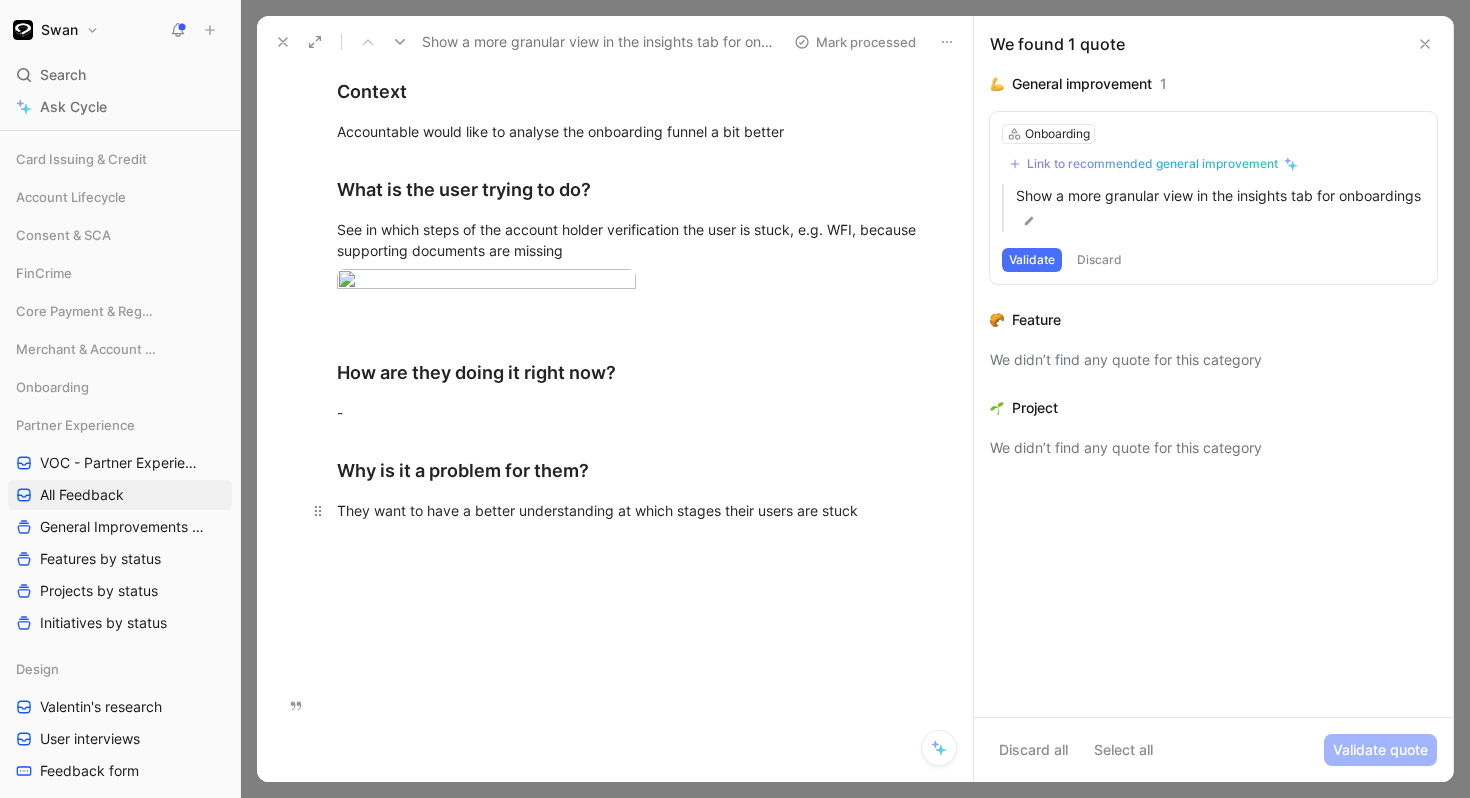 drag, startPoint x: 702, startPoint y: 701, endPoint x: 460, endPoint y: 701, distance: 242 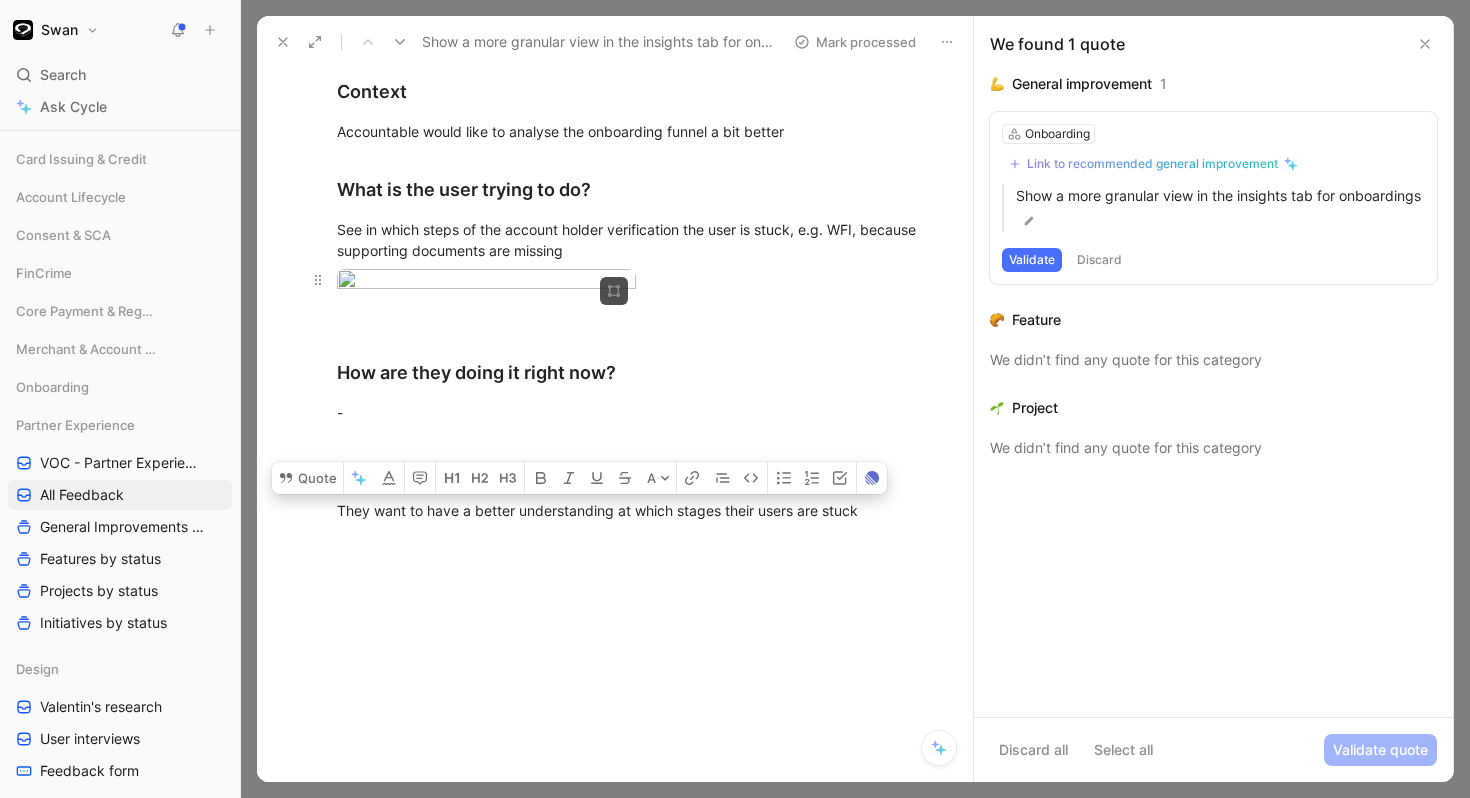 click on "Swan Search ⌘ K Ask Cycle Workspace Home G then H Feedback G then F Requests G then R Releases G then L Partners Squads All Other Payment Banking XP All feedback Banking XP - VOC Feedback inbox Initiatives by status Initiatives by squad Projects by status Projects by squad Billing Card Issuing & Credit Account Lifecycle Consent & SCA FinCrime Core Payment & Regulatory Merchant & Account Funding Onboarding Partner Experience VOC - Partner Experience All Feedback General Improvements by status  Features by status Projects by status Initiatives by status Design Valentin's research User interviews Feedback form PIMs Team Modules Payment Operations
To pick up a draggable item, press the space bar.
While dragging, use the arrow keys to move the item.
Press space again to drop the item in its new position, or press escape to cancel.
Help center Invite member Feedback Views All Feedback Partner Experience Settings To process 15+ 3 Squads Partner feedback 1 J A [NAME] - [DATE] M H 1" at bounding box center [735, 399] 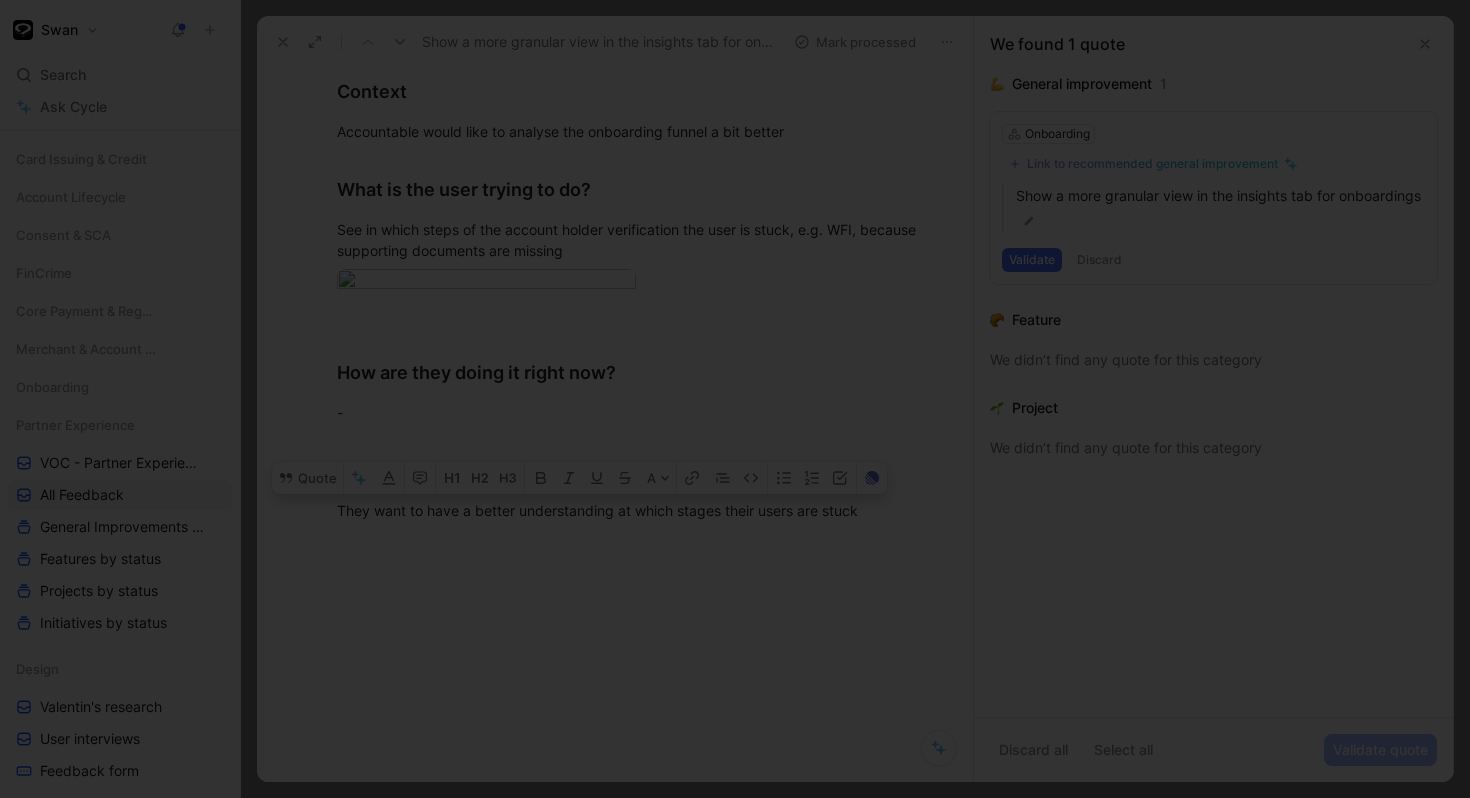 click at bounding box center (735, 798) 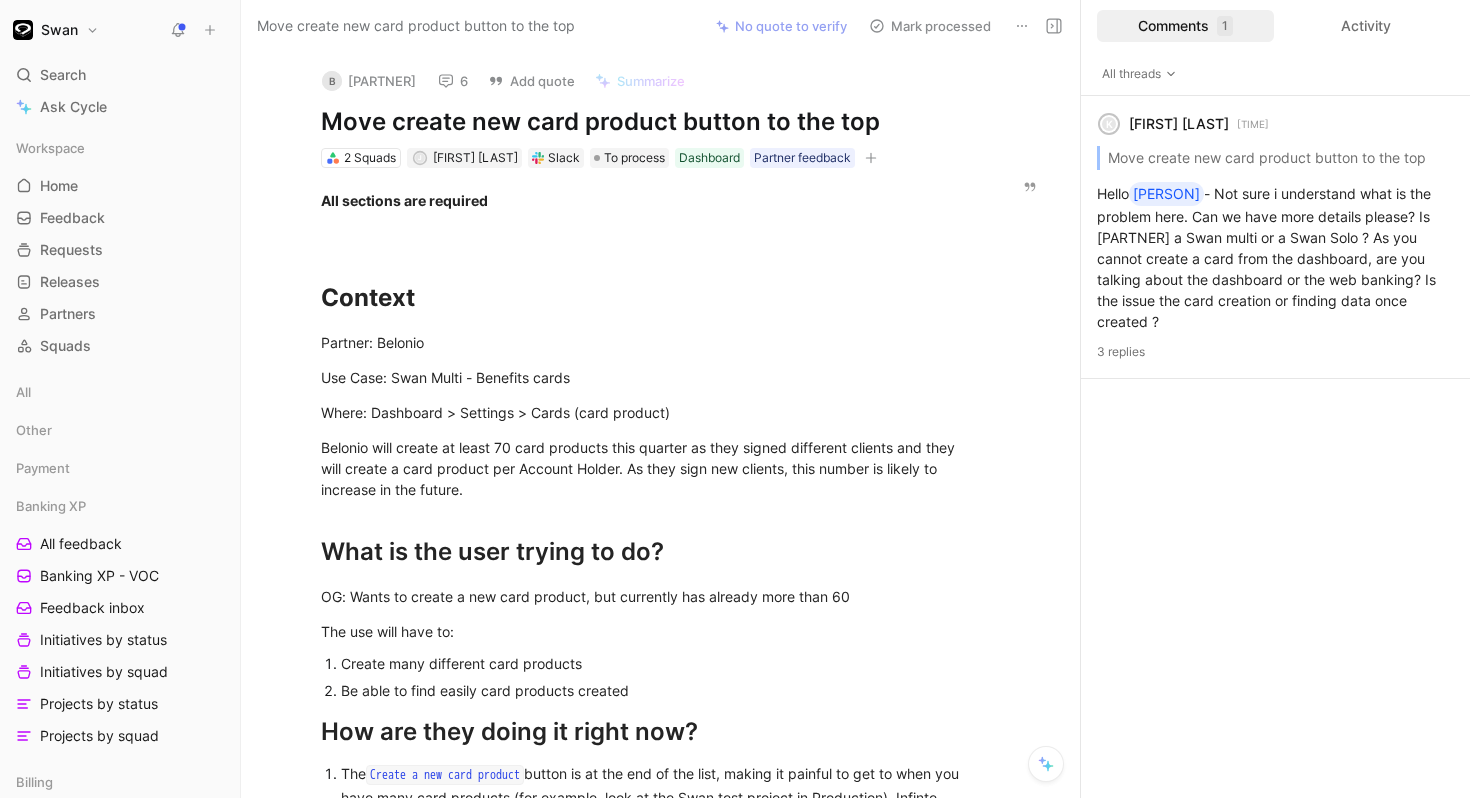scroll, scrollTop: 0, scrollLeft: 0, axis: both 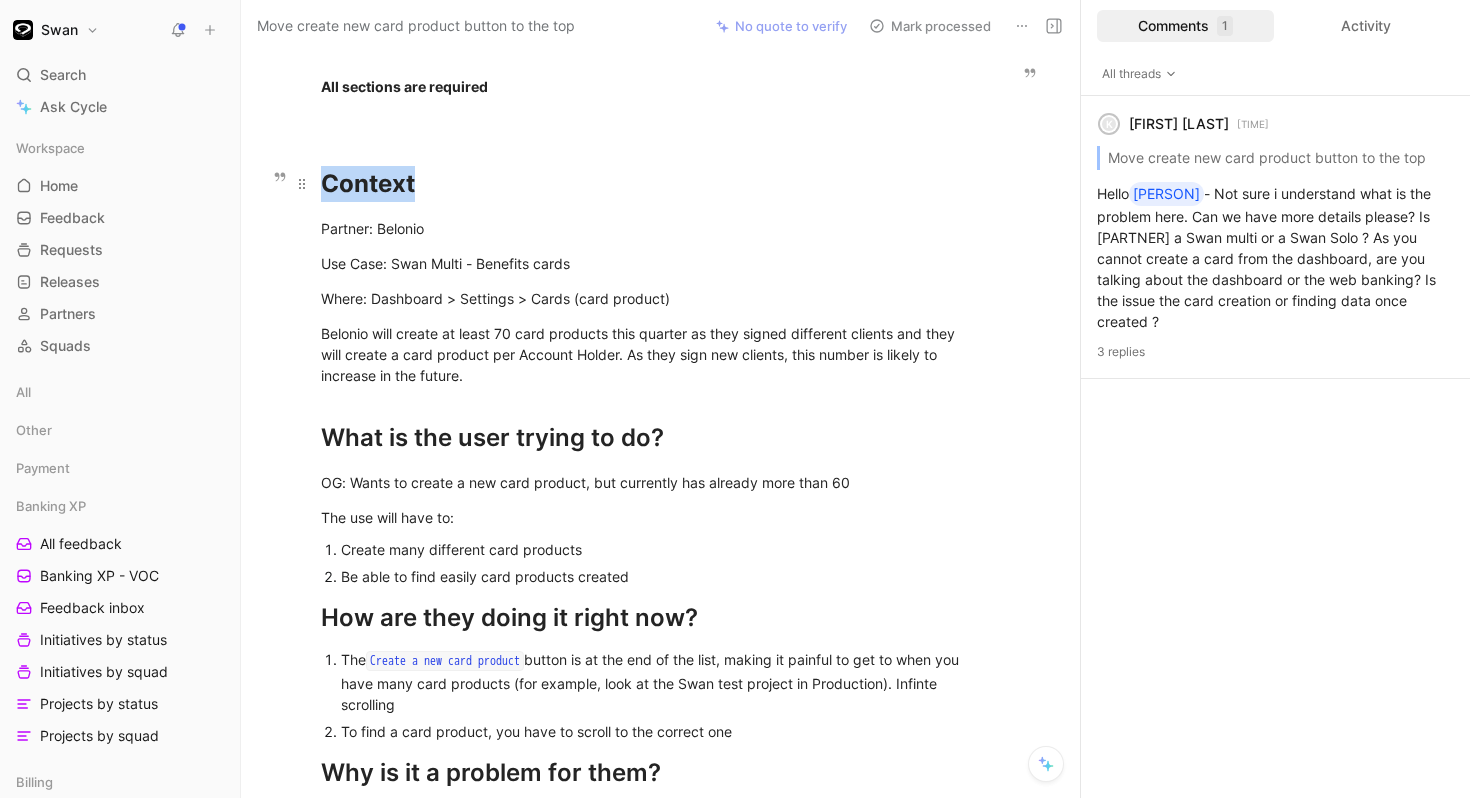 drag, startPoint x: 323, startPoint y: 184, endPoint x: 442, endPoint y: 184, distance: 119 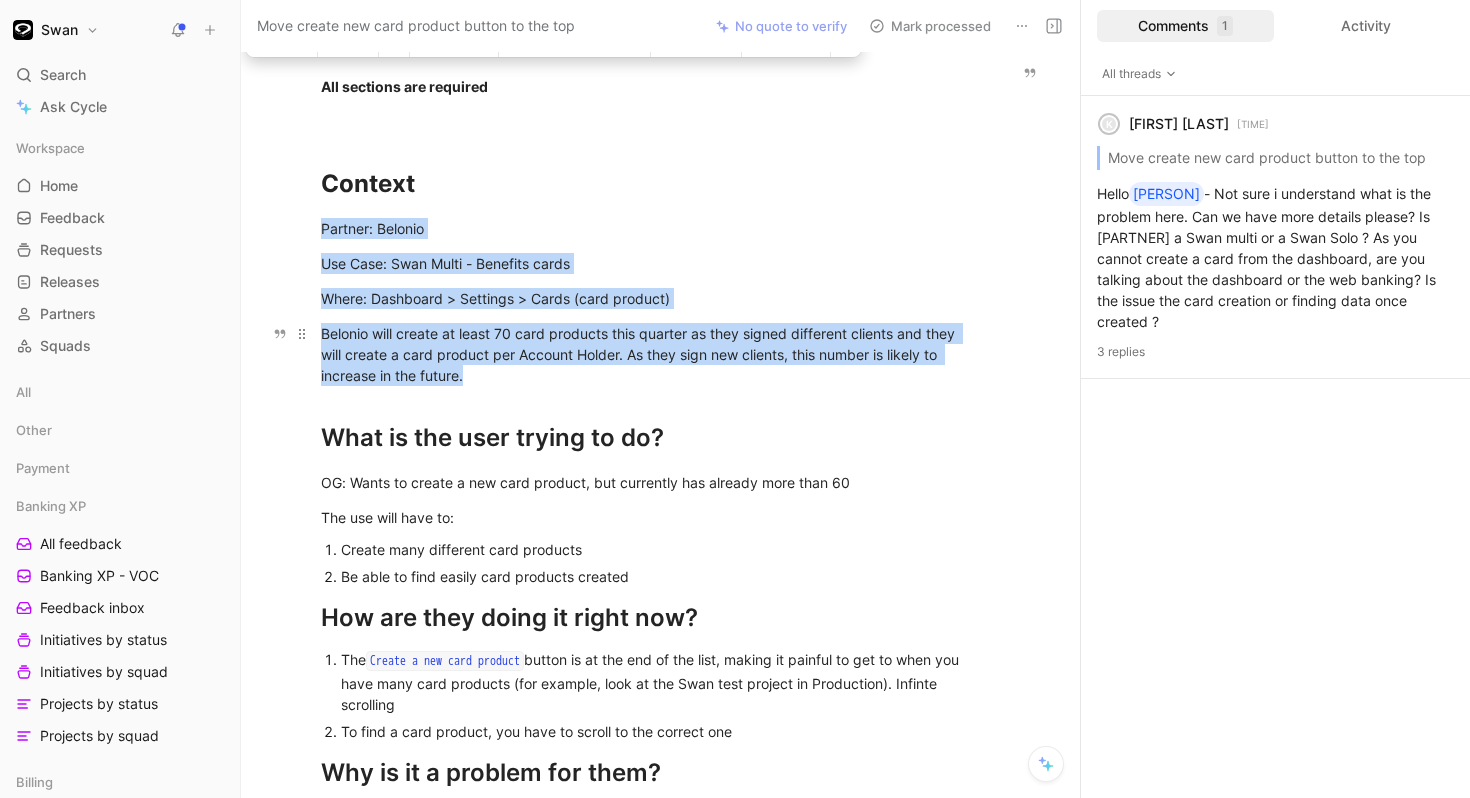 drag, startPoint x: 322, startPoint y: 225, endPoint x: 480, endPoint y: 377, distance: 219.24416 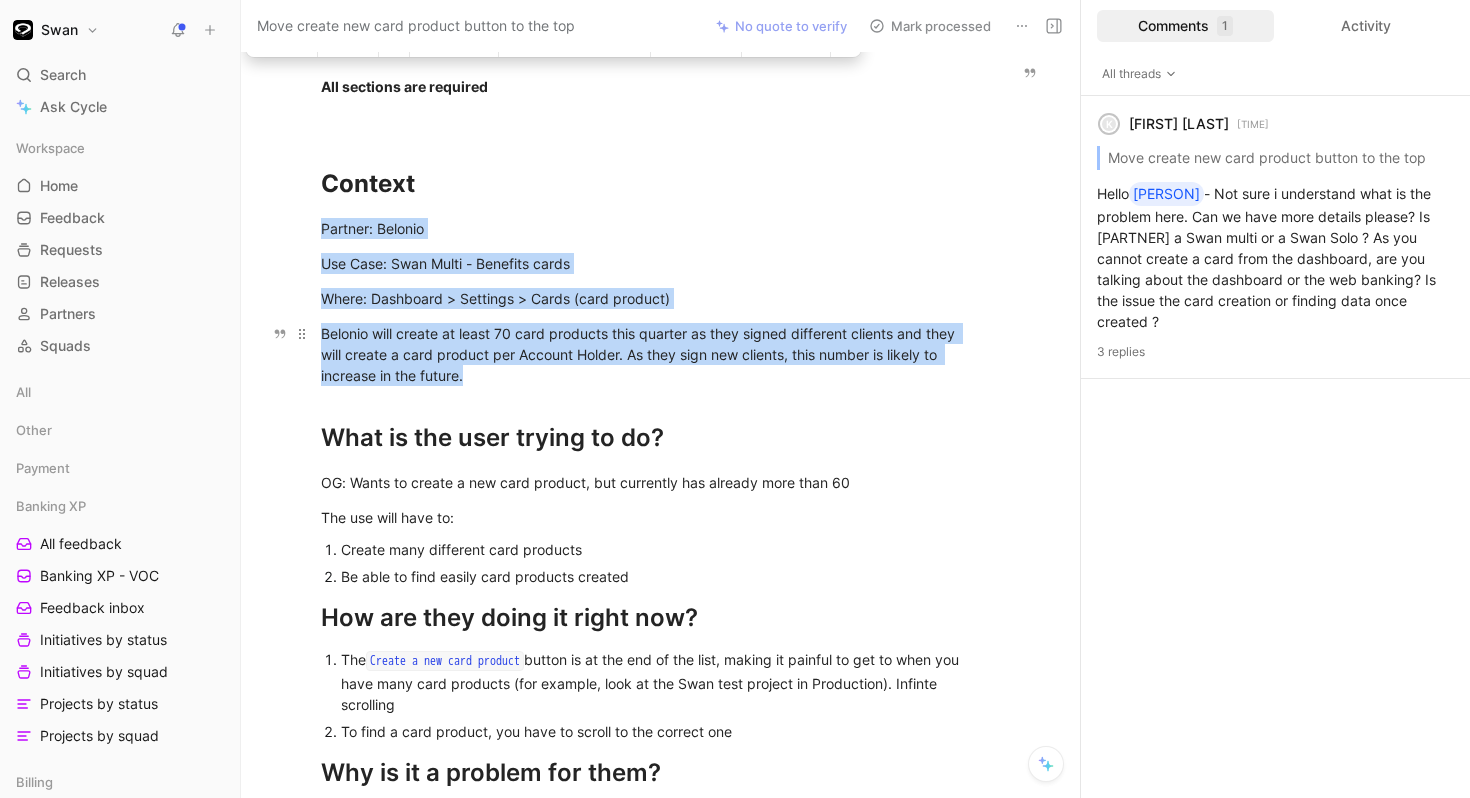 click on "All sections are required Context Partner: Belonio Use Case: Swan Multi - Benefits cards Where: Dashboard > Settings > Cards (card product) Belonio will create at least 70 card products this quarter as they signed different clients and they will create a card product per Account Holder. As they sign new clients, this number is likely to increase in the future. What is the user trying to do? OG: Wants to create a new card product, but currently has already more than 60 The use will have to: Create many different card products Be able to find easily card products created How are they doing it right now? The  Create a new card product  button is at the end of the list, making it painful to get to when you have many card products (for example, look at the Swan test project in Production). Infinte scrolling To find a card product, you have to scroll to the correct one Why is it a problem for them? Consequence: Waste of time It is painful and time consuming to reach to the bottom of the page to" at bounding box center [650, 541] 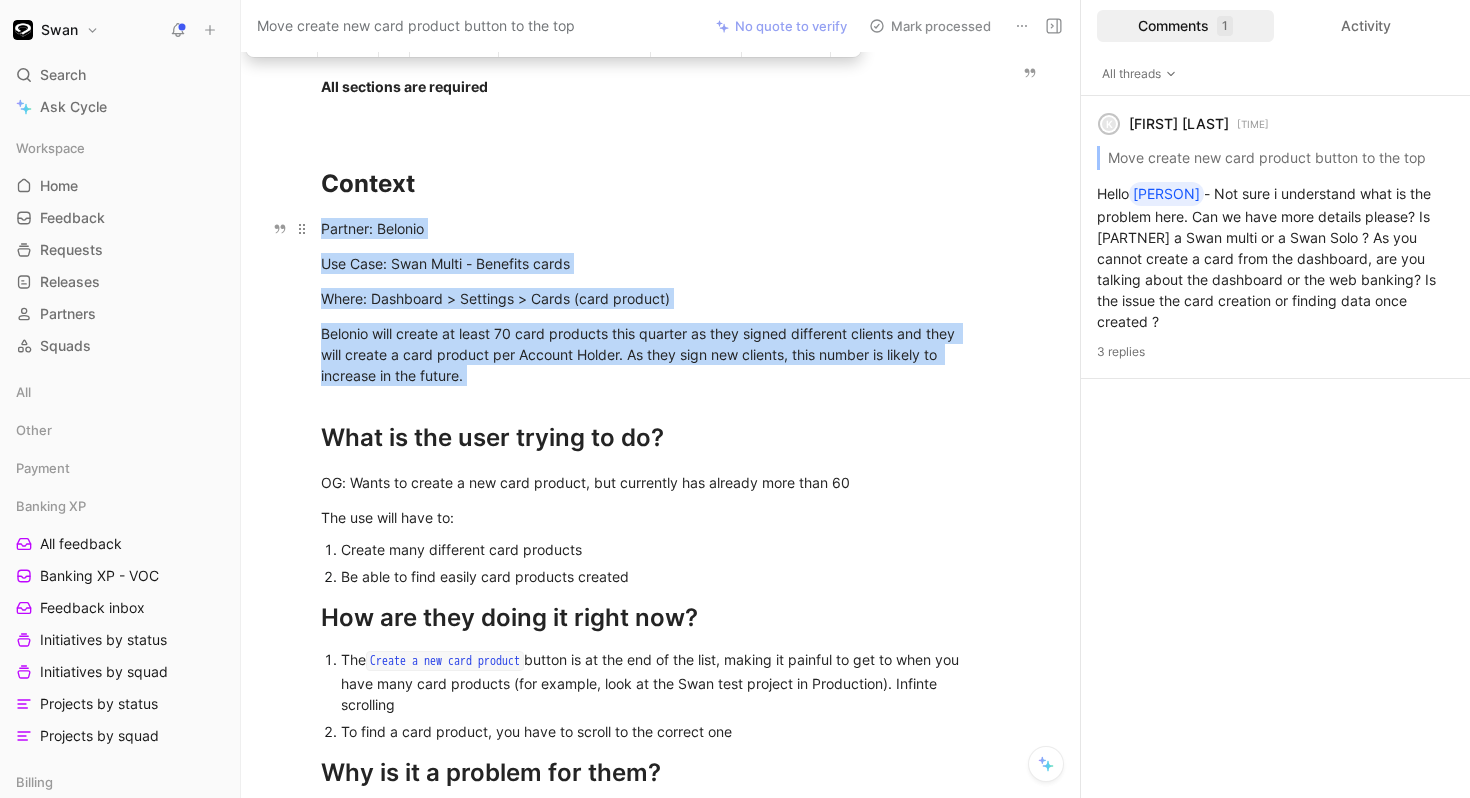 drag, startPoint x: 480, startPoint y: 377, endPoint x: 318, endPoint y: 221, distance: 224.89998 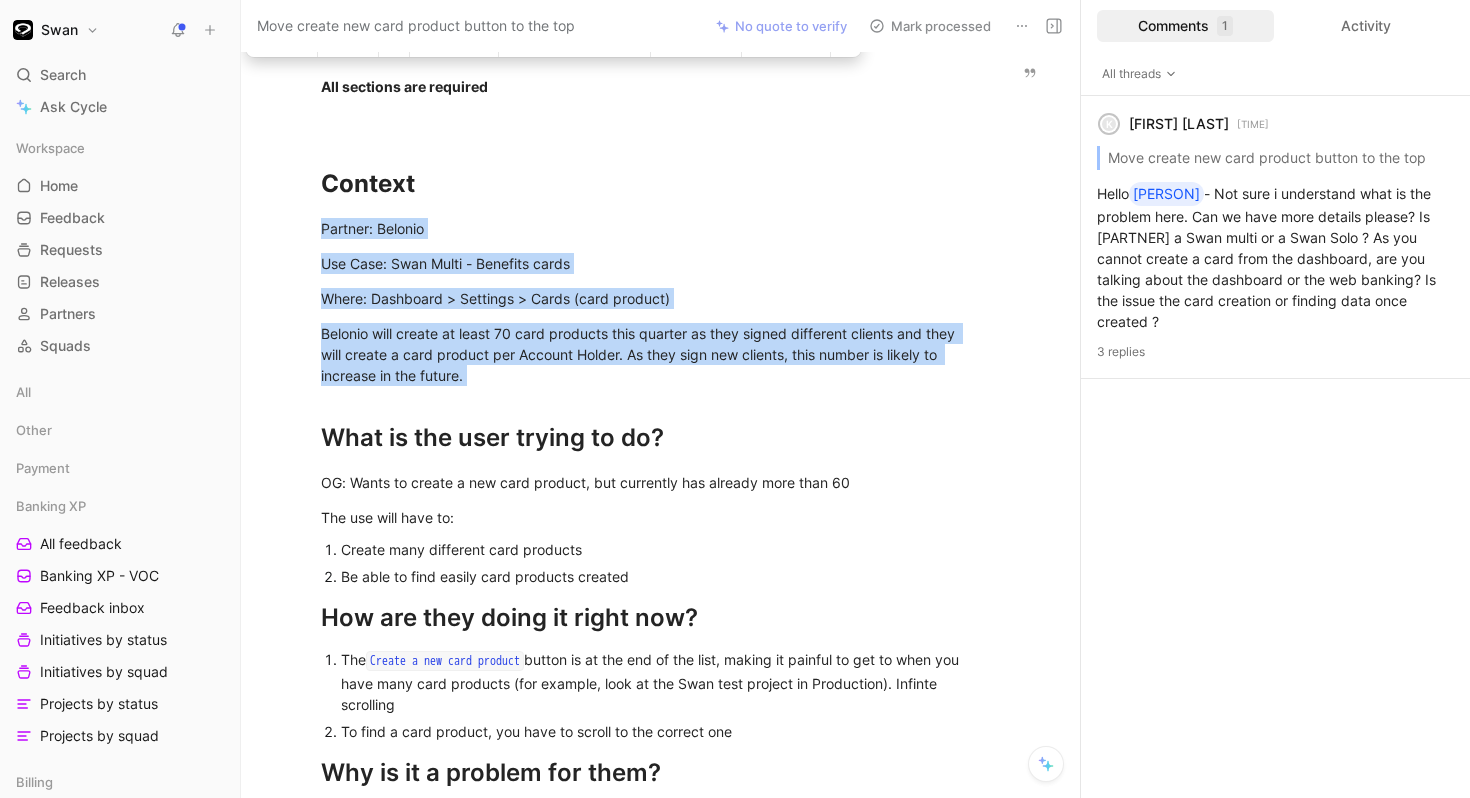 click on "All sections are required Context Partner: Belonio Use Case: Swan Multi - Benefits cards Where: Dashboard > Settings > Cards (card product) Belonio will create at least 70 card products this quarter as they signed different clients and they will create a card product per Account Holder. As they sign new clients, this number is likely to increase in the future. What is the user trying to do? OG: Wants to create a new card product, but currently has already more than 60 The use will have to: Create many different card products Be able to find easily card products created How are they doing it right now? The  Create a new card product  button is at the end of the list, making it painful to get to when you have many card products (for example, look at the Swan test project in Production). Infinte scrolling To find a card product, you have to scroll to the correct one Why is it a problem for them? Consequence: Waste of time It is painful and time consuming to reach to the bottom of the page to" at bounding box center (650, 541) 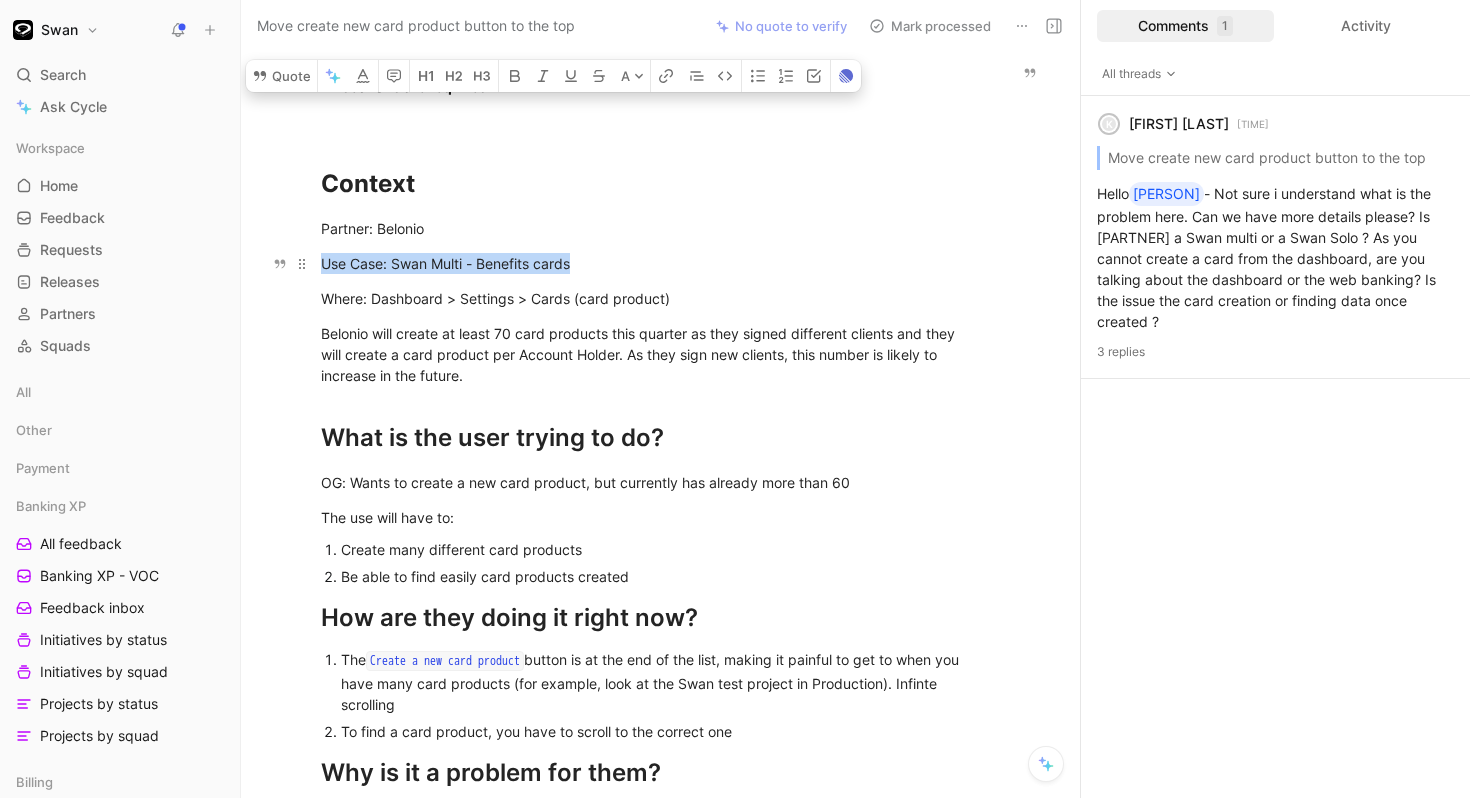 drag, startPoint x: 320, startPoint y: 264, endPoint x: 571, endPoint y: 264, distance: 251 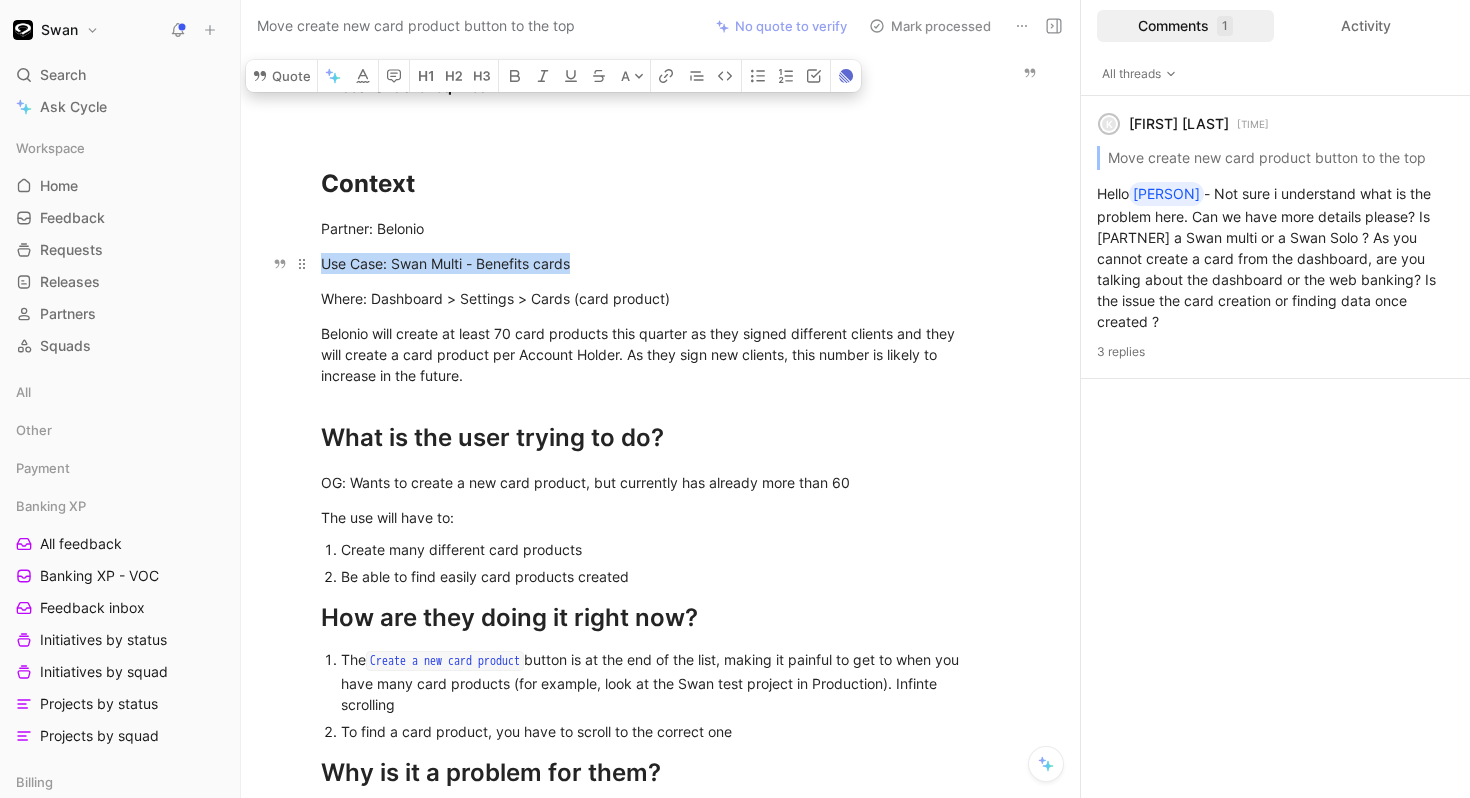 click on "Use Case: Swan Multi - Benefits cards" at bounding box center (650, 263) 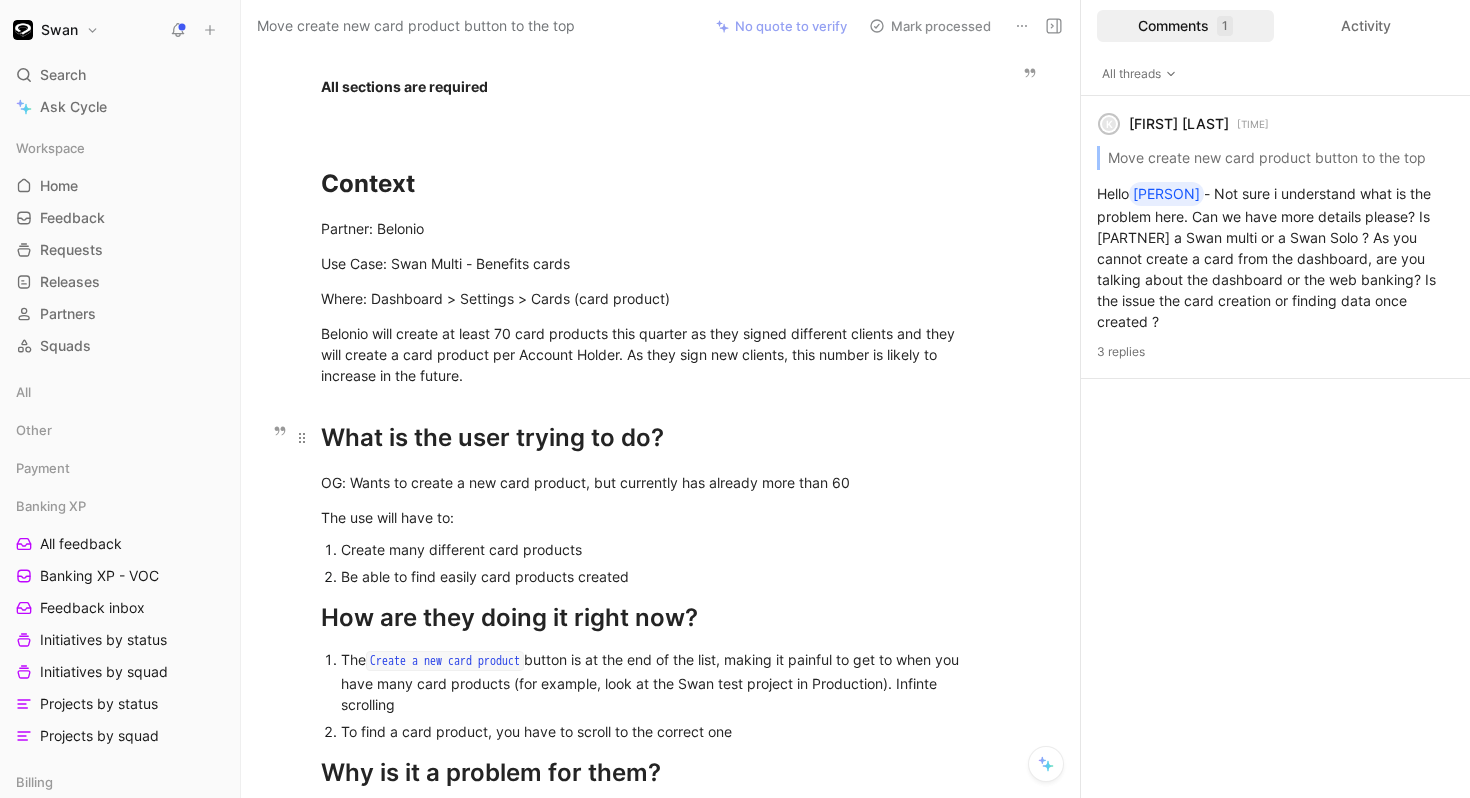 scroll, scrollTop: 303, scrollLeft: 0, axis: vertical 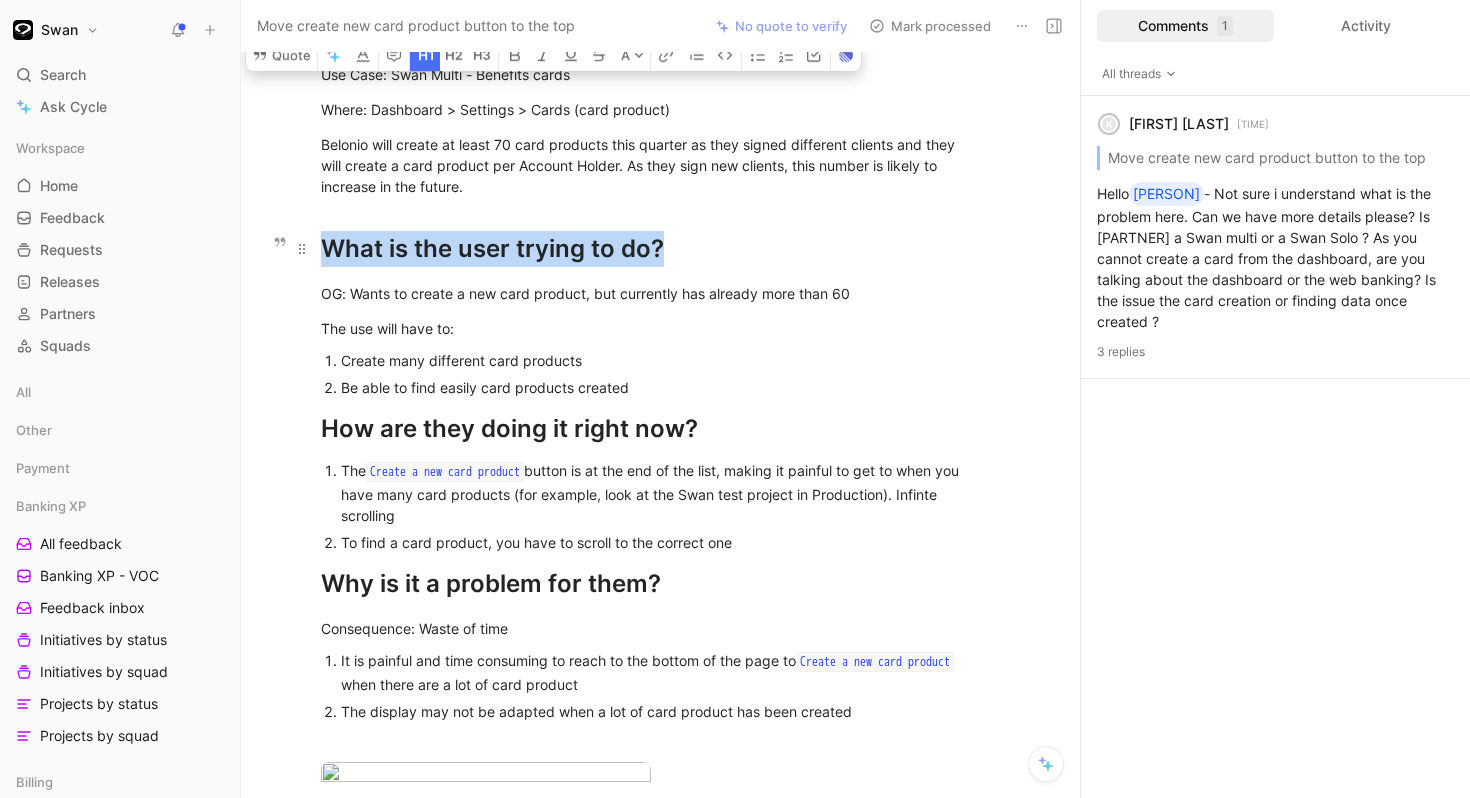 drag, startPoint x: 324, startPoint y: 253, endPoint x: 697, endPoint y: 270, distance: 373.3872 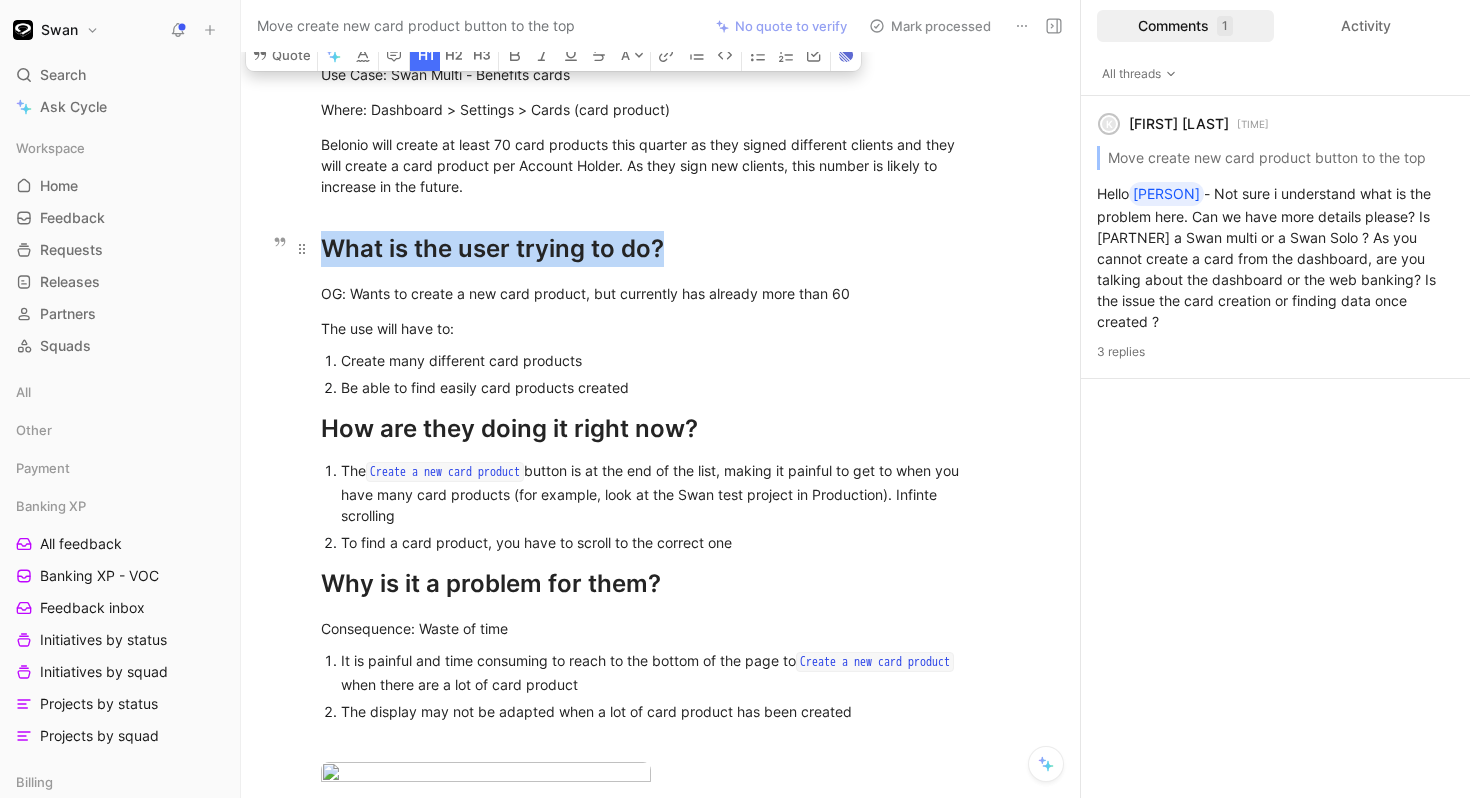 click on "What is the user trying to do?" at bounding box center (650, 240) 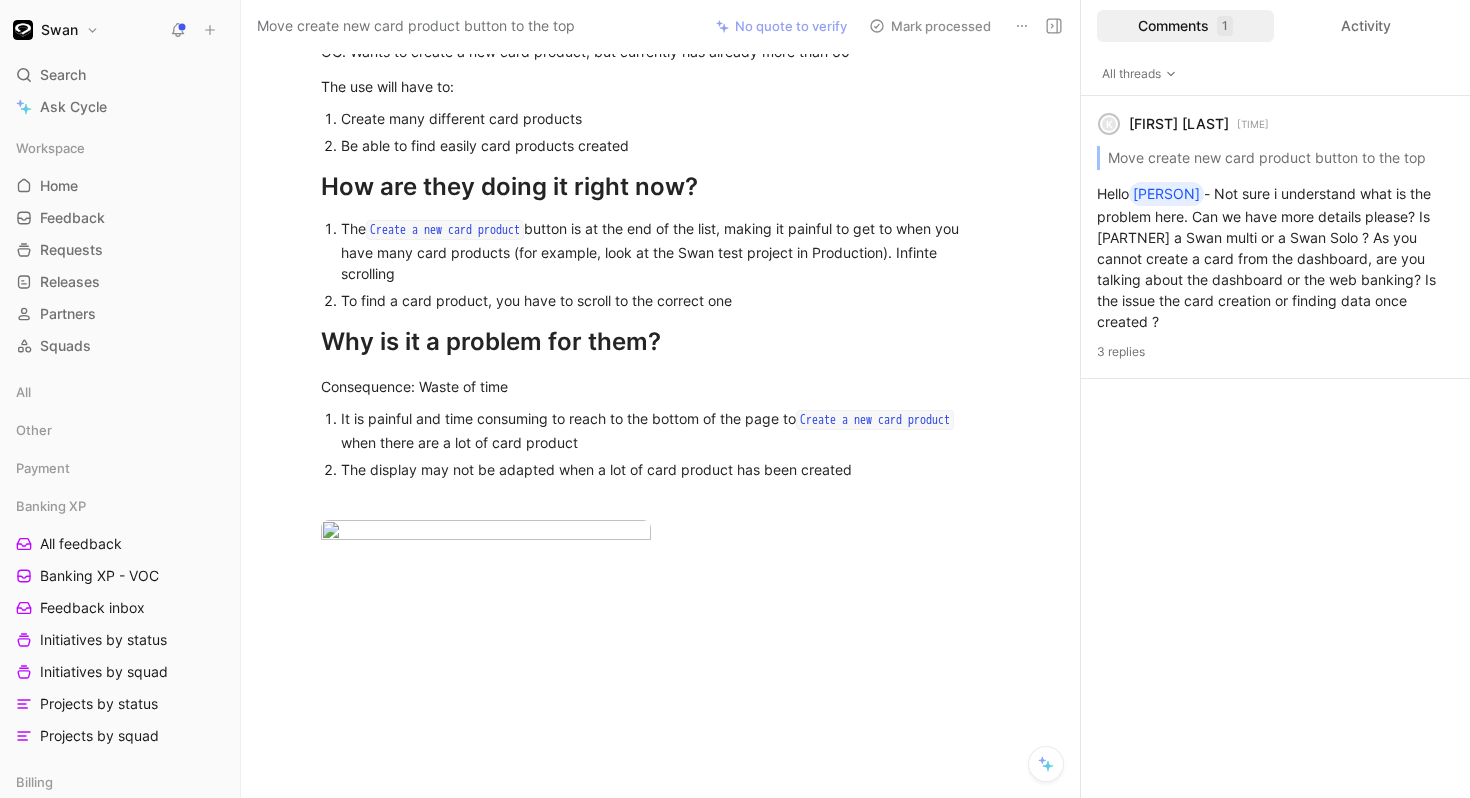 scroll, scrollTop: 563, scrollLeft: 0, axis: vertical 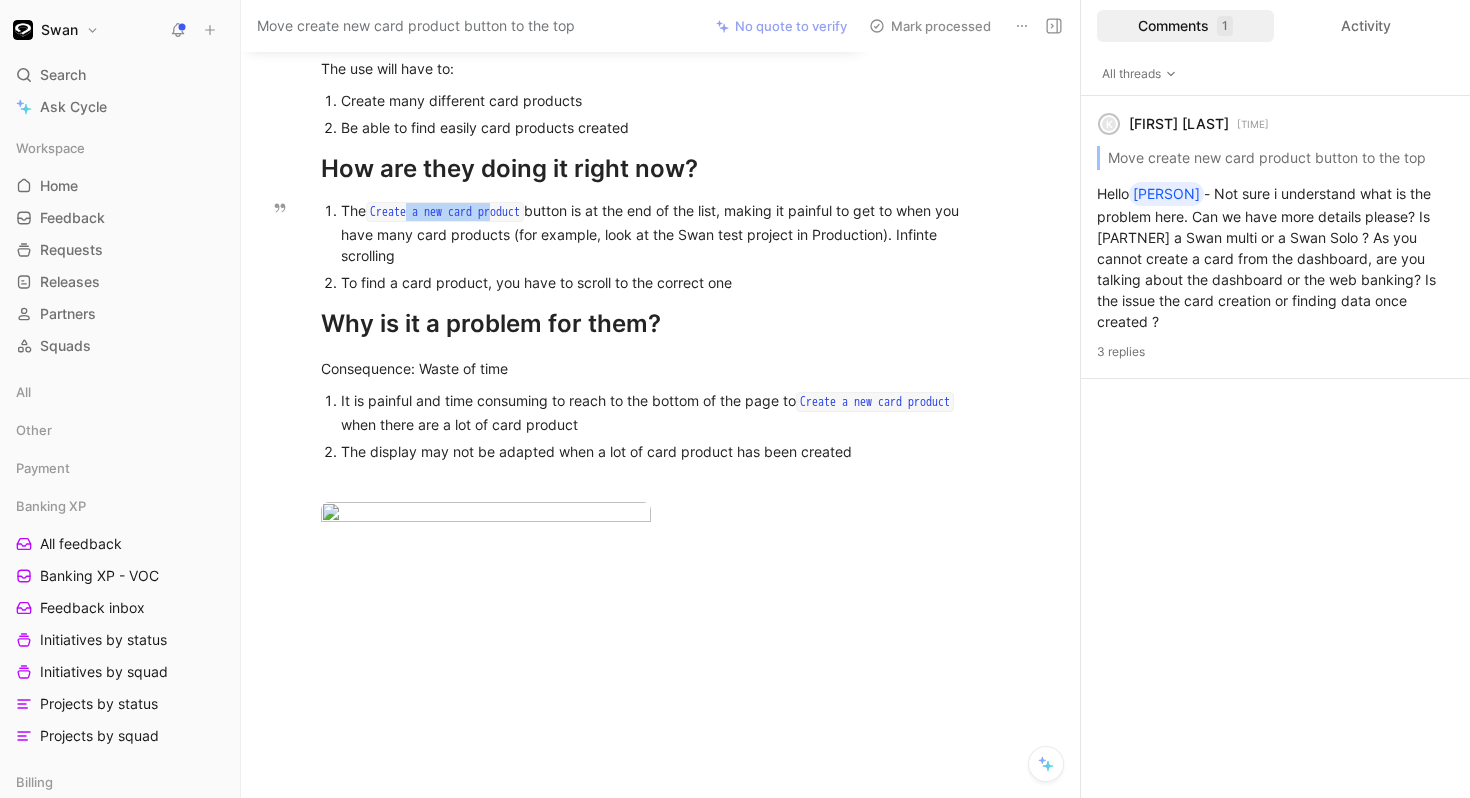 drag, startPoint x: 522, startPoint y: 207, endPoint x: 419, endPoint y: 203, distance: 103.077644 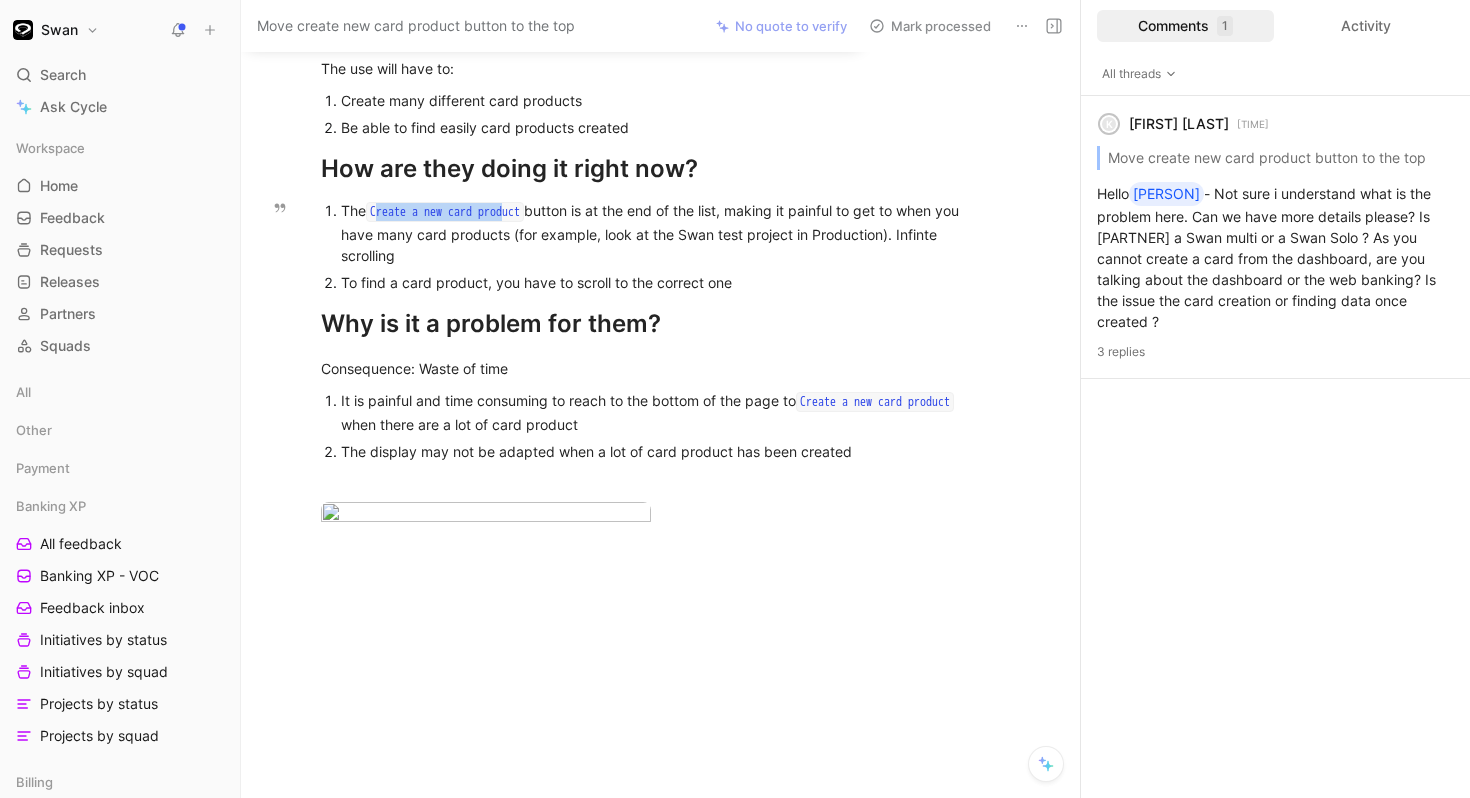 drag, startPoint x: 378, startPoint y: 208, endPoint x: 536, endPoint y: 206, distance: 158.01266 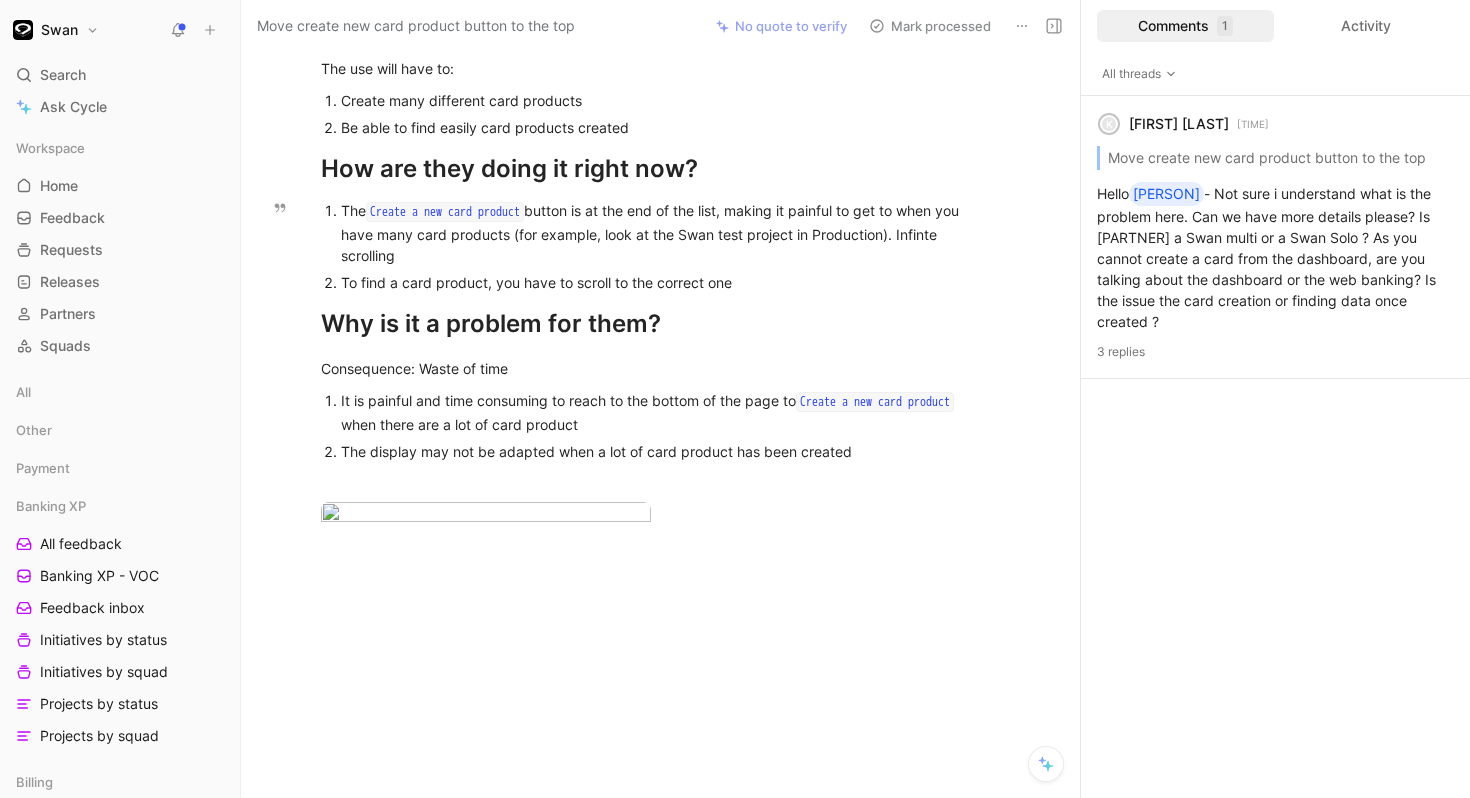 click on "To find a card product, you have to scroll to the correct one" at bounding box center (660, 282) 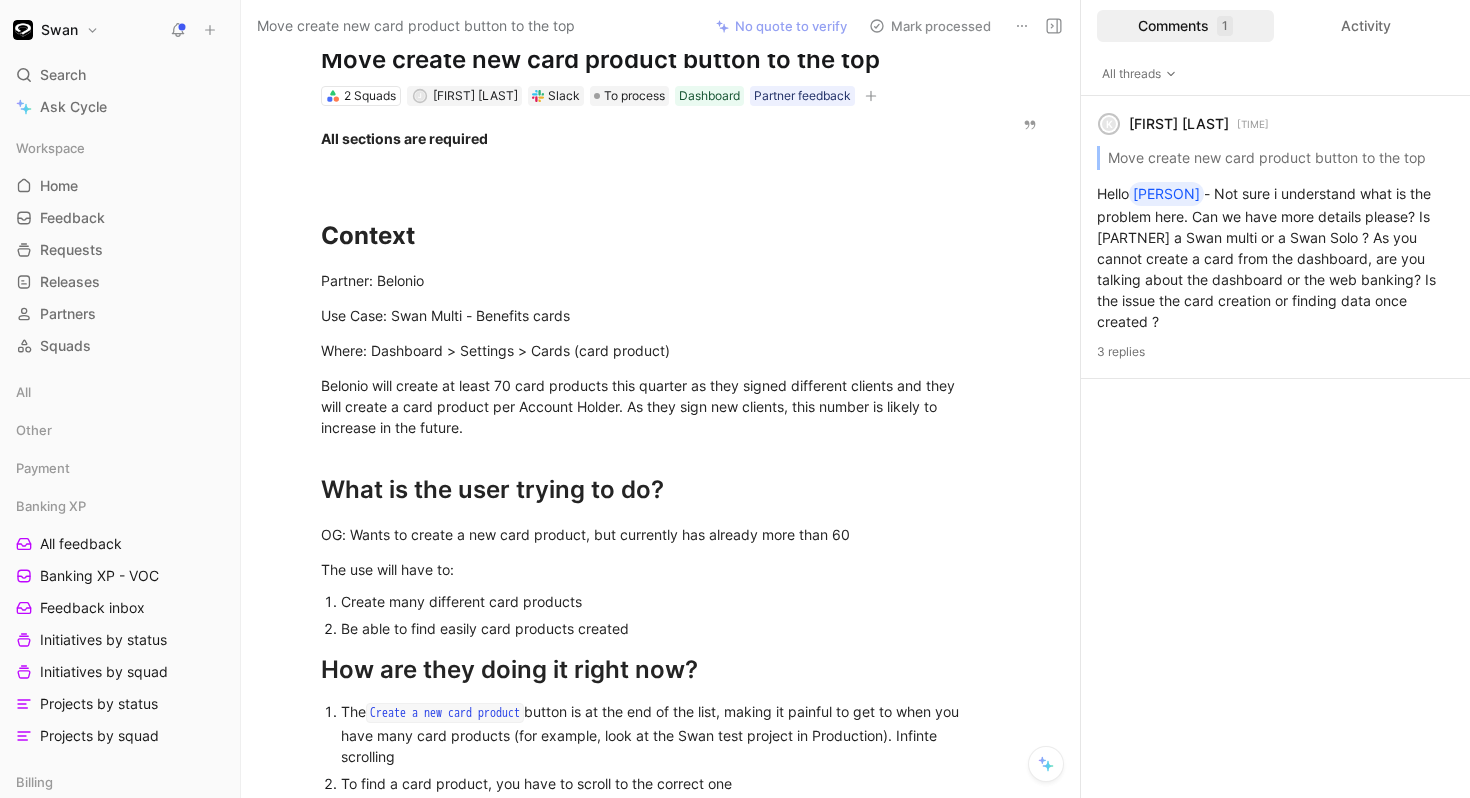 scroll, scrollTop: 0, scrollLeft: 0, axis: both 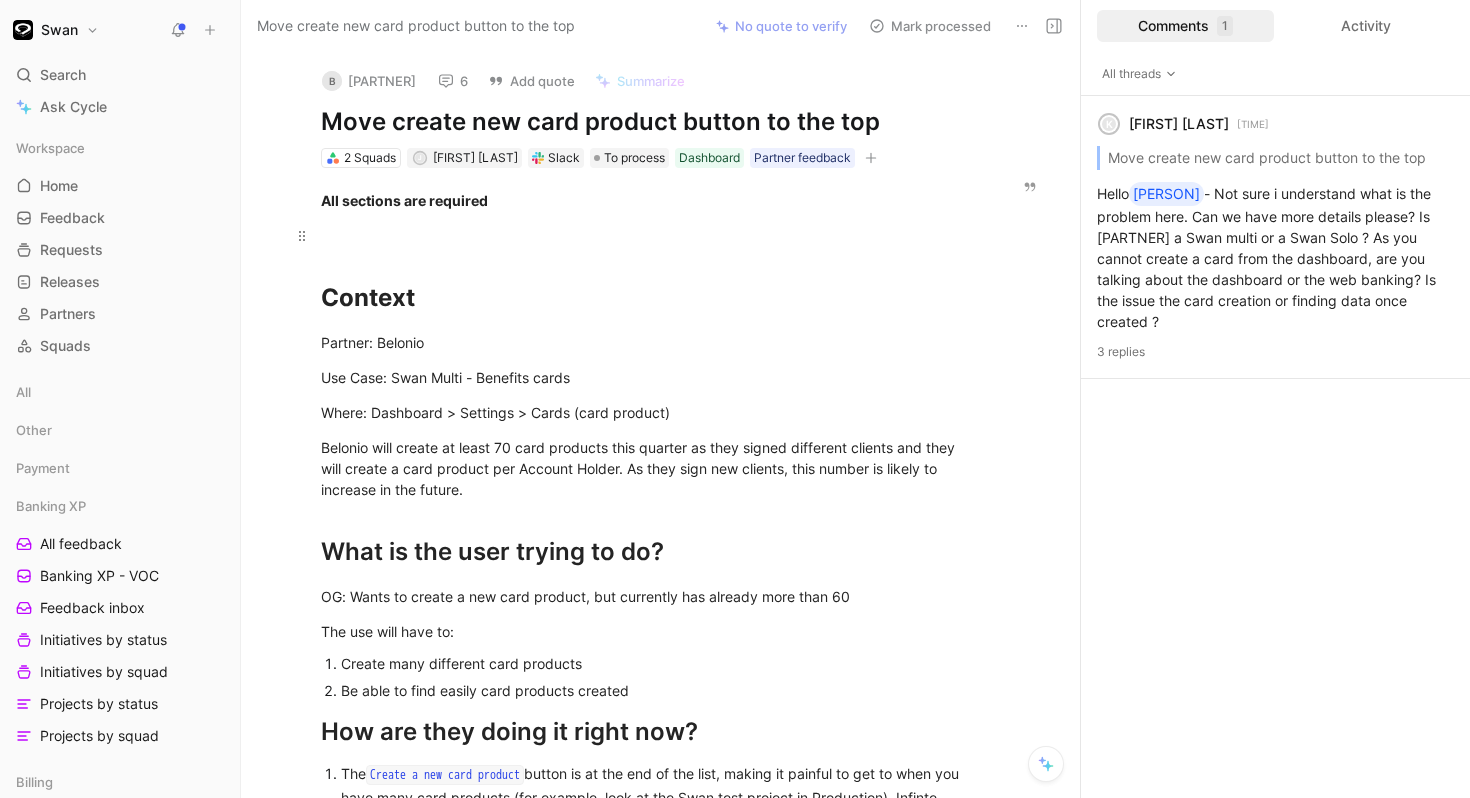 click at bounding box center [650, 235] 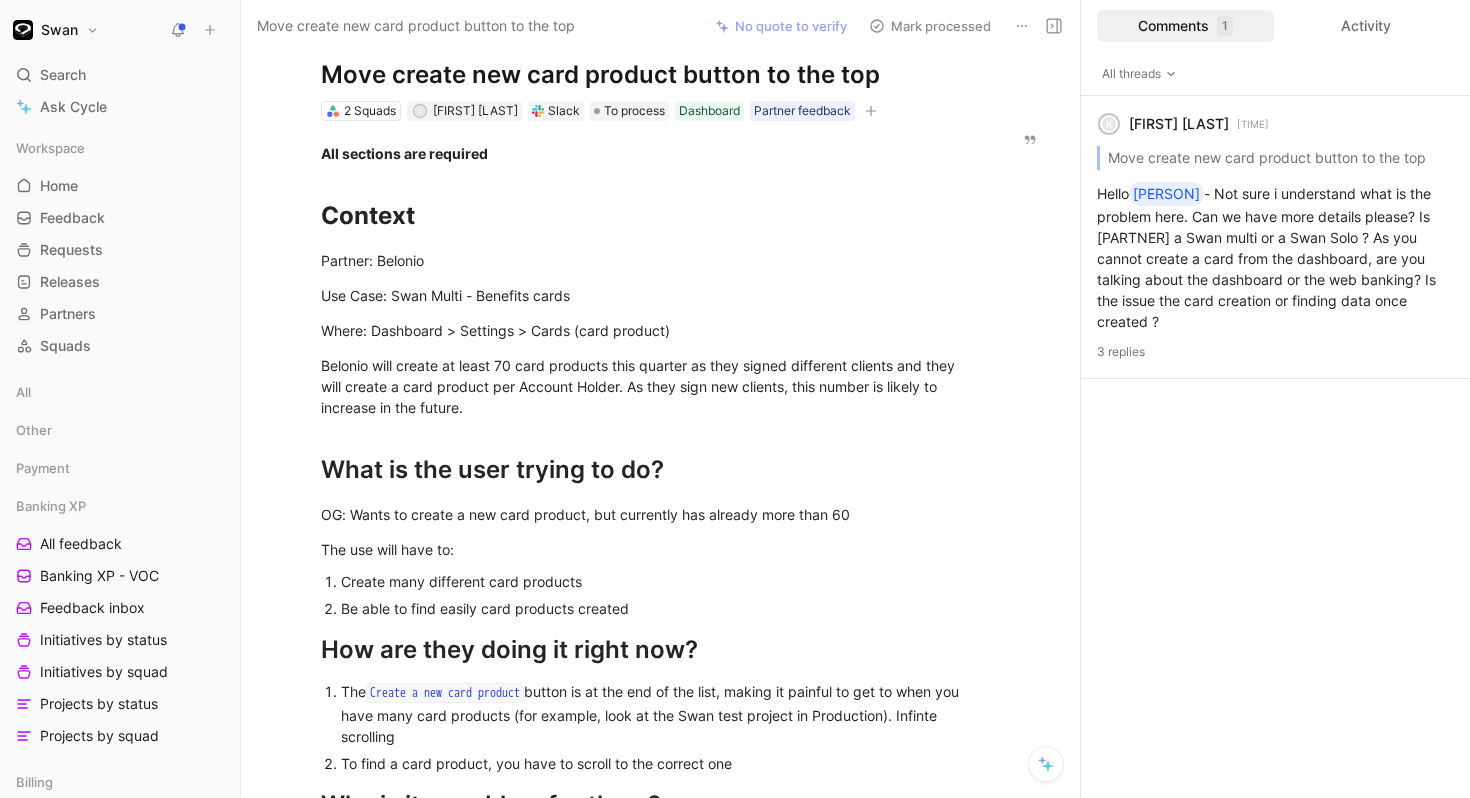 scroll, scrollTop: 0, scrollLeft: 0, axis: both 